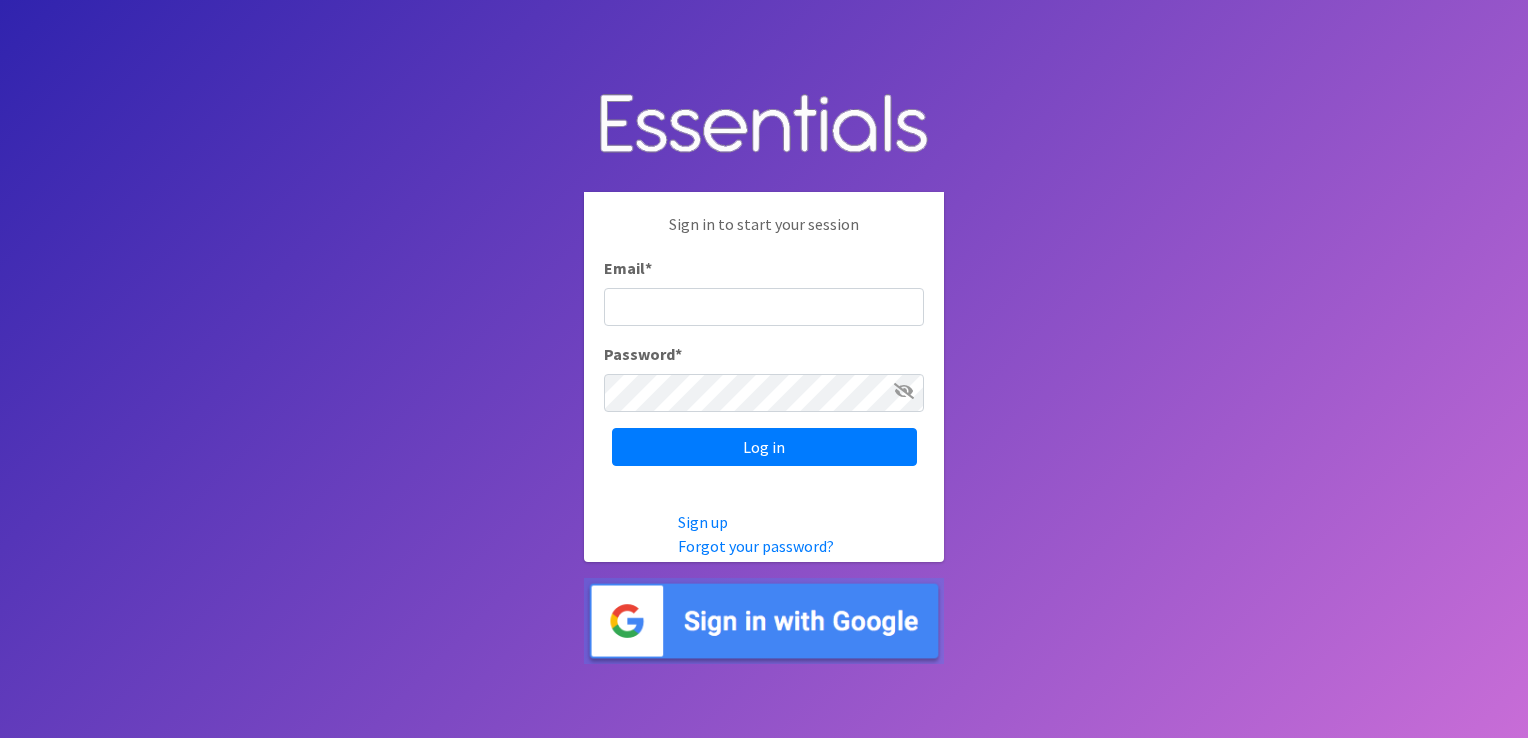 scroll, scrollTop: 0, scrollLeft: 0, axis: both 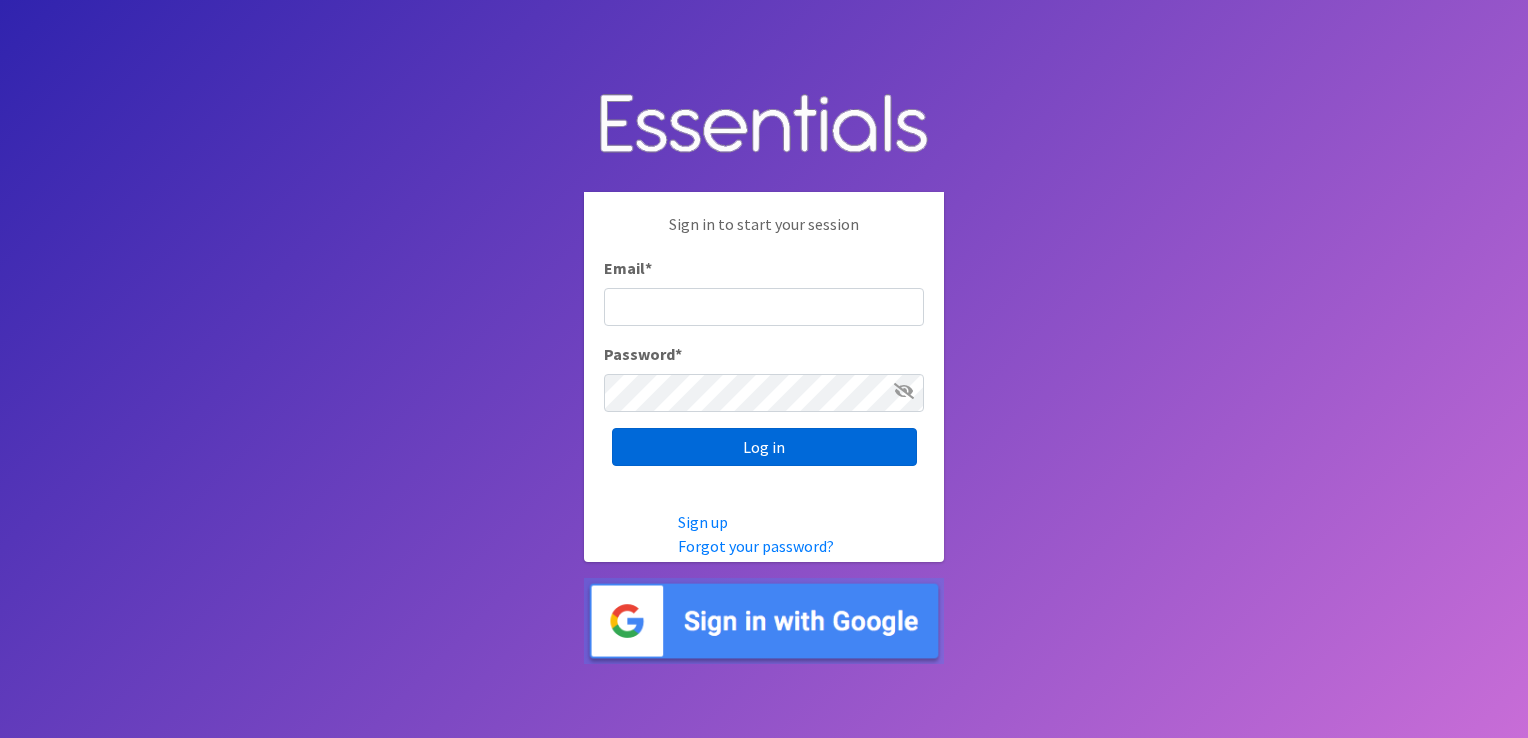 type on "[EMAIL]" 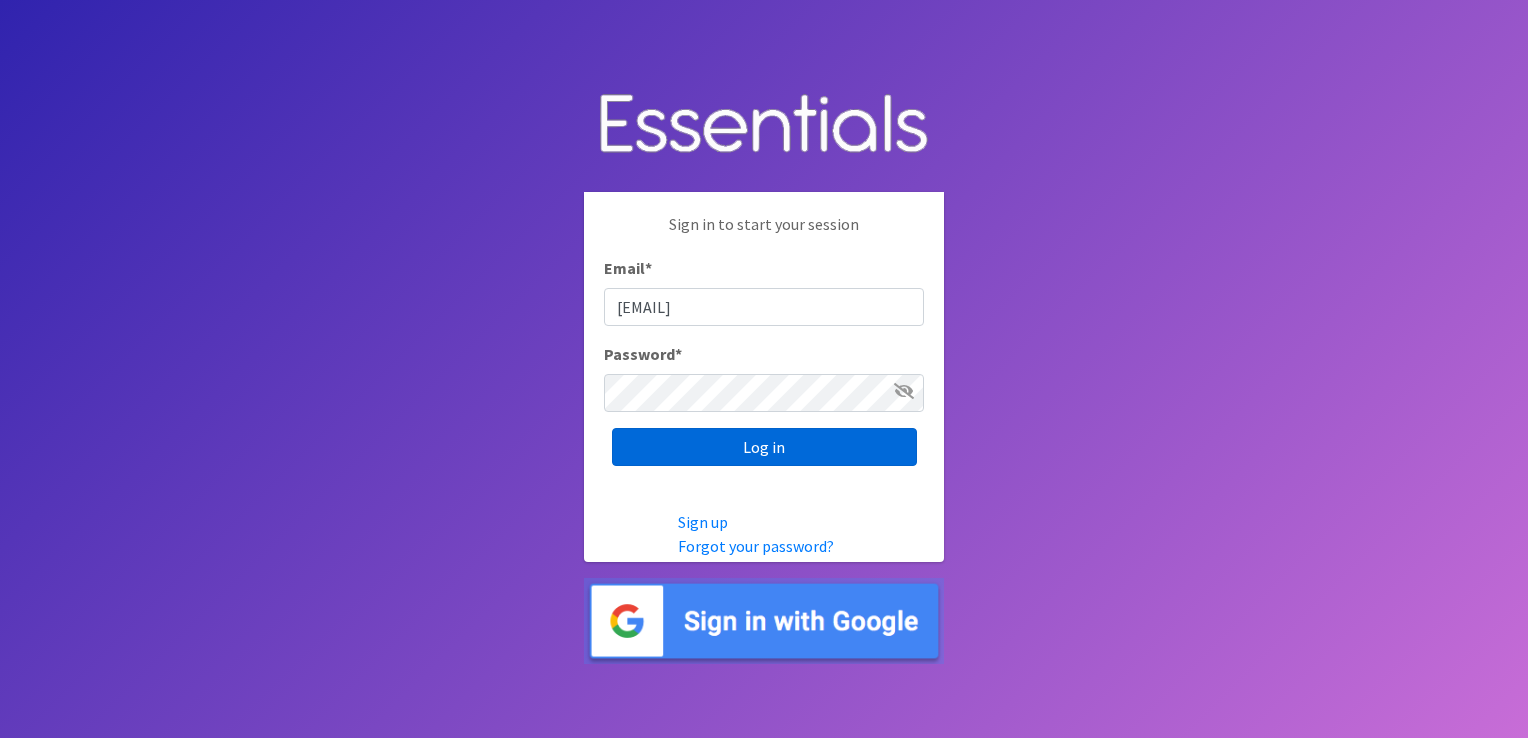click on "Log in" at bounding box center [764, 447] 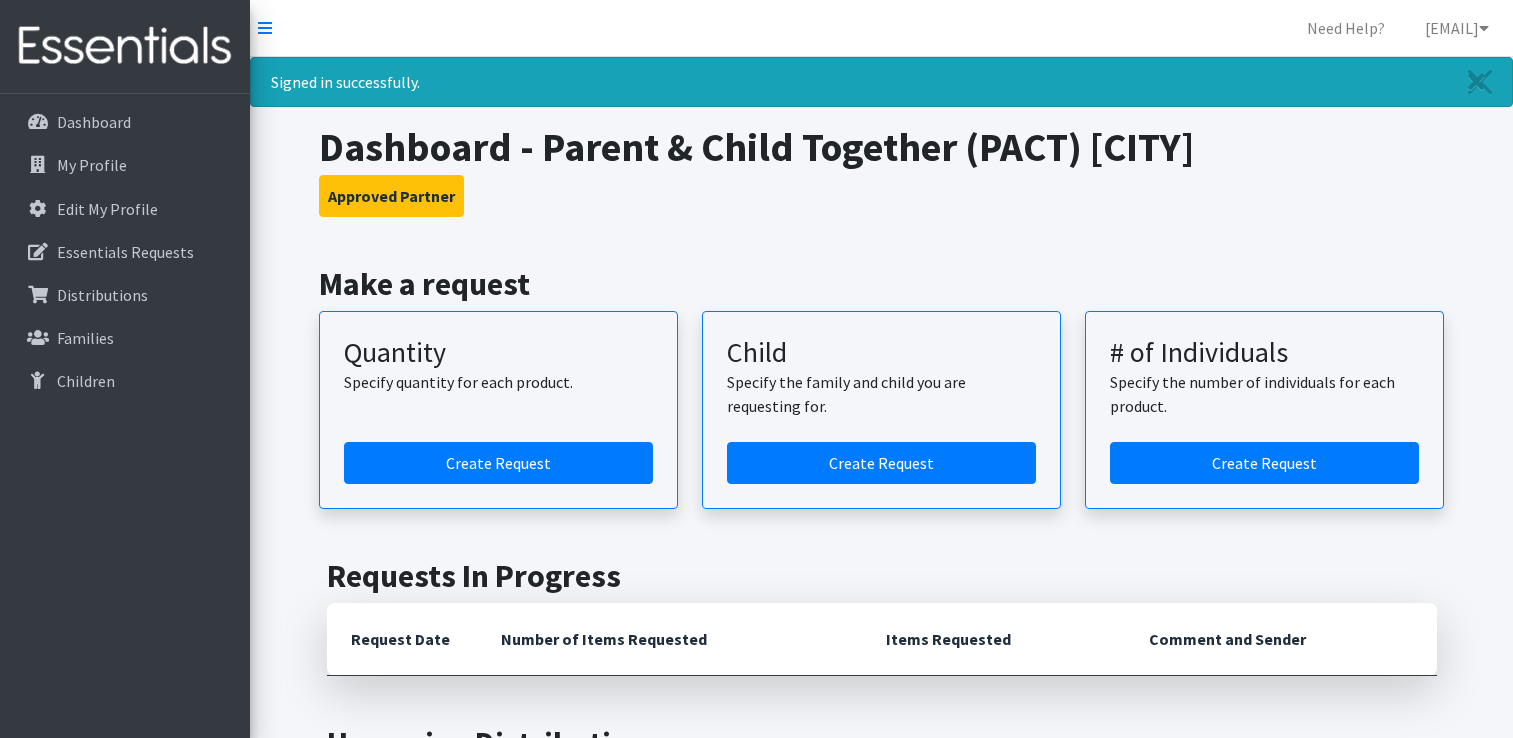 scroll, scrollTop: 0, scrollLeft: 0, axis: both 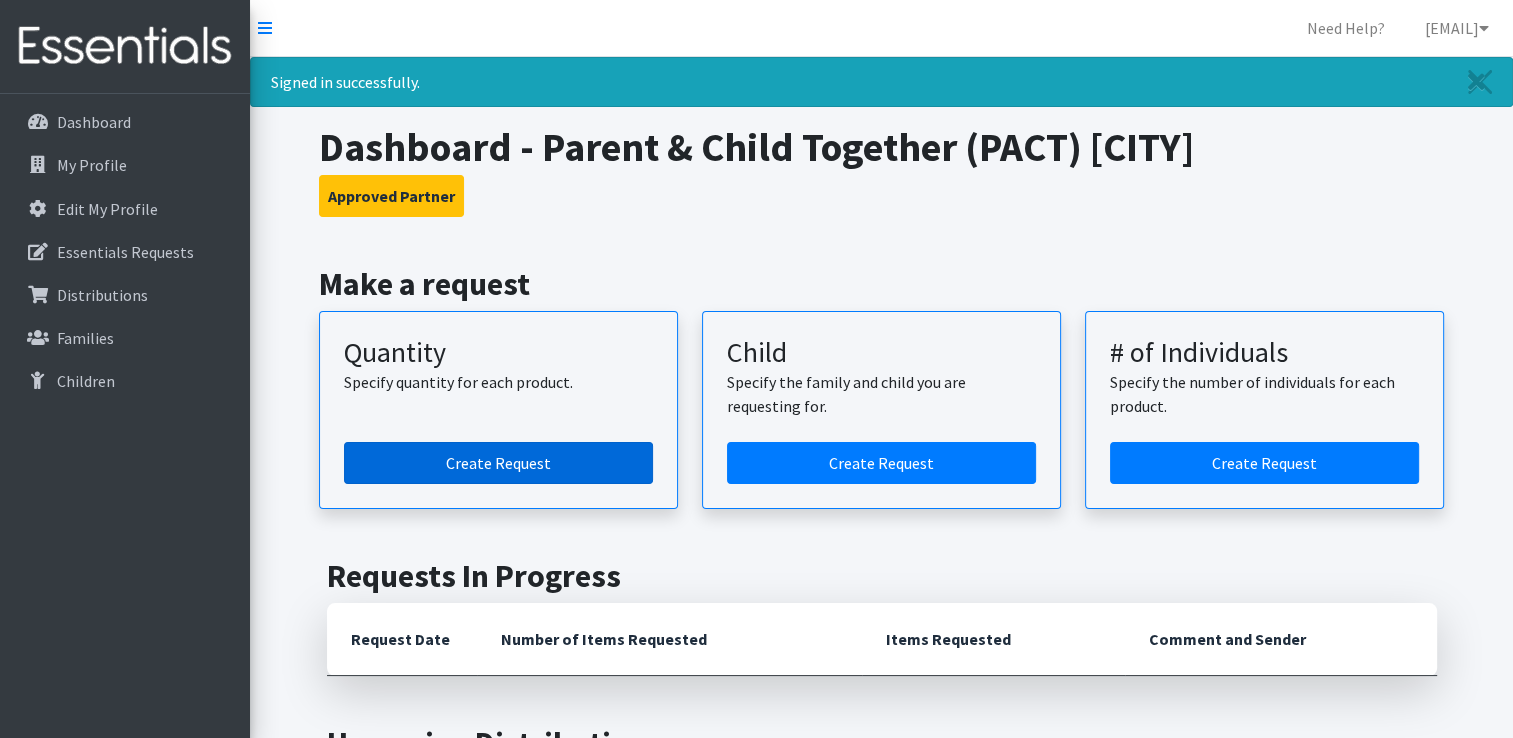 click on "Create Request" at bounding box center [498, 463] 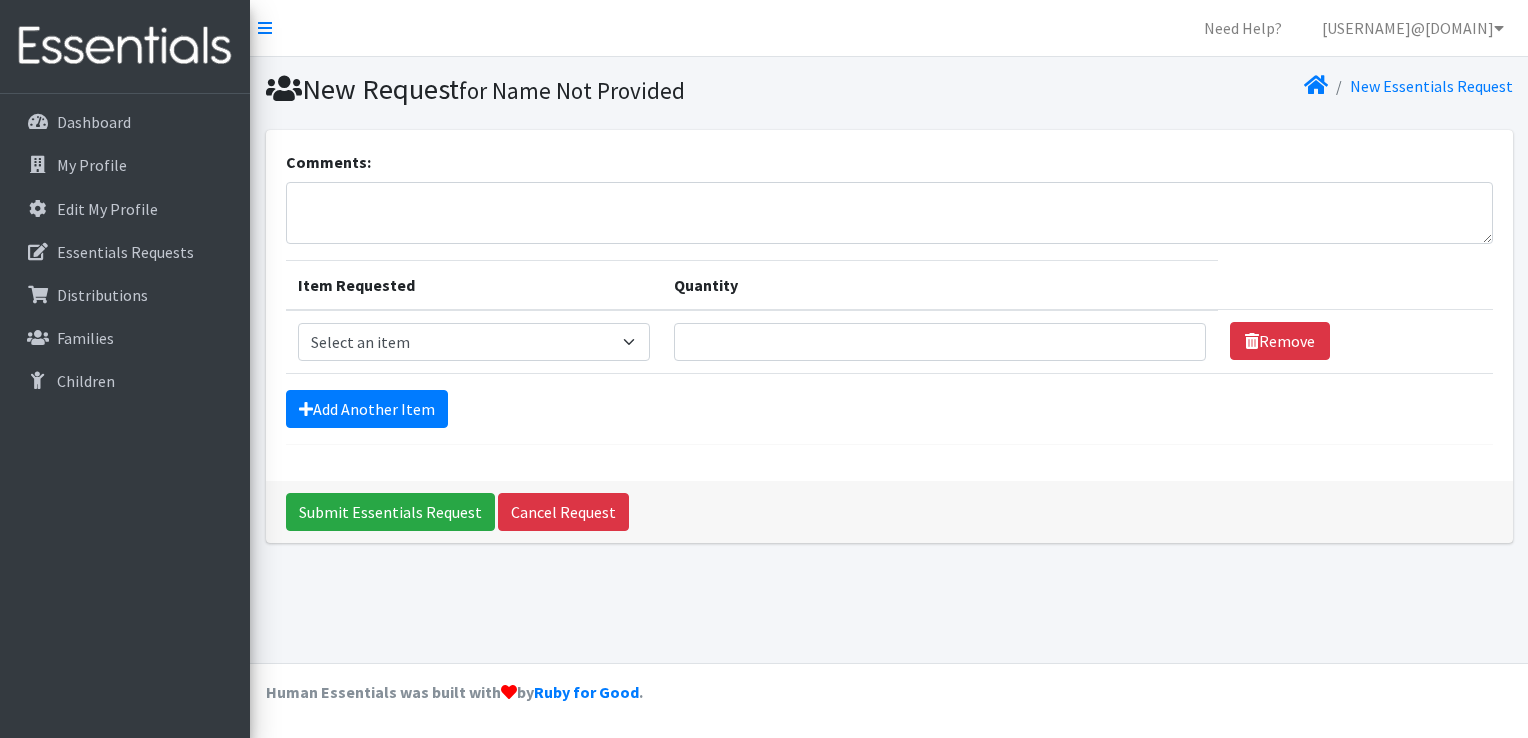 scroll, scrollTop: 0, scrollLeft: 0, axis: both 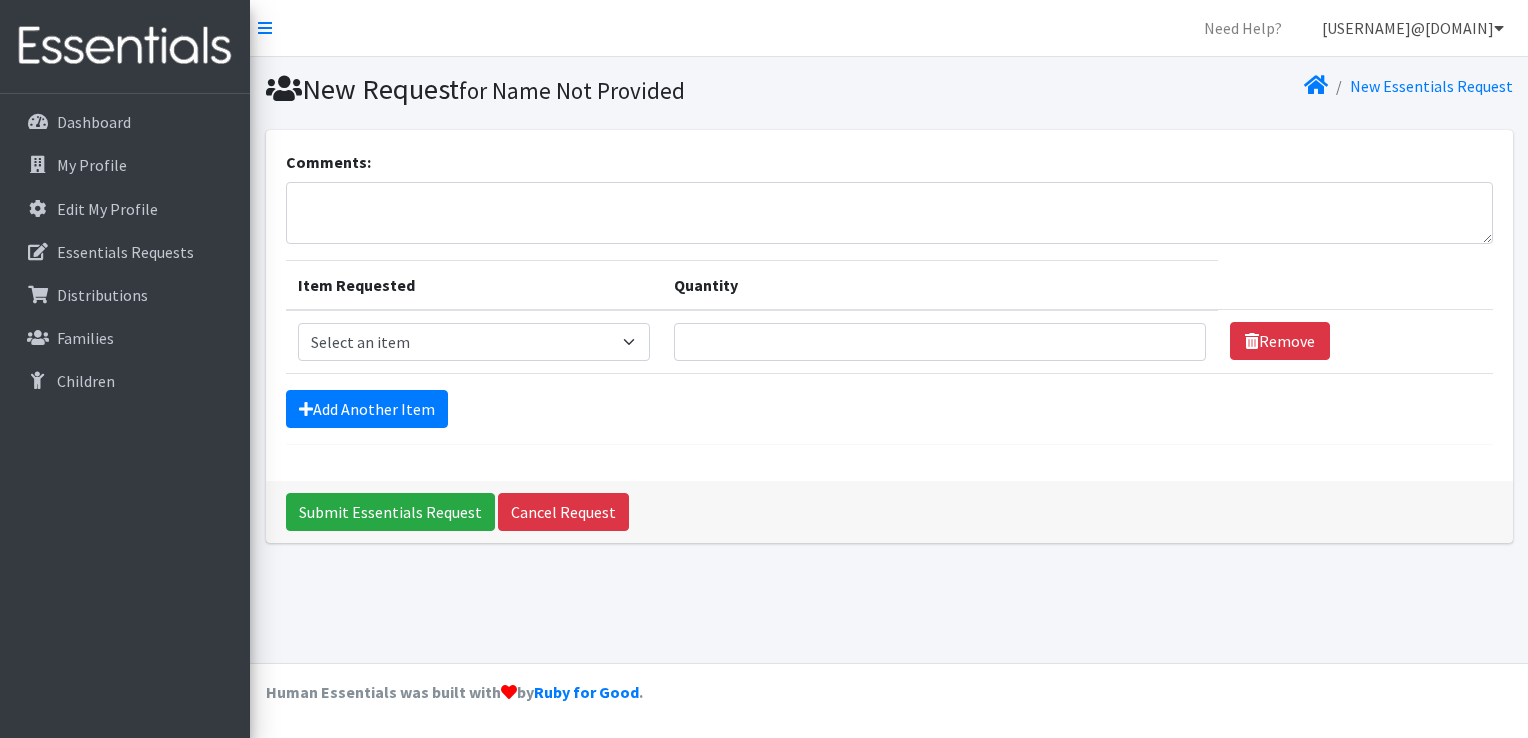 click on "[USERNAME]@[DOMAIN]" at bounding box center [1413, 28] 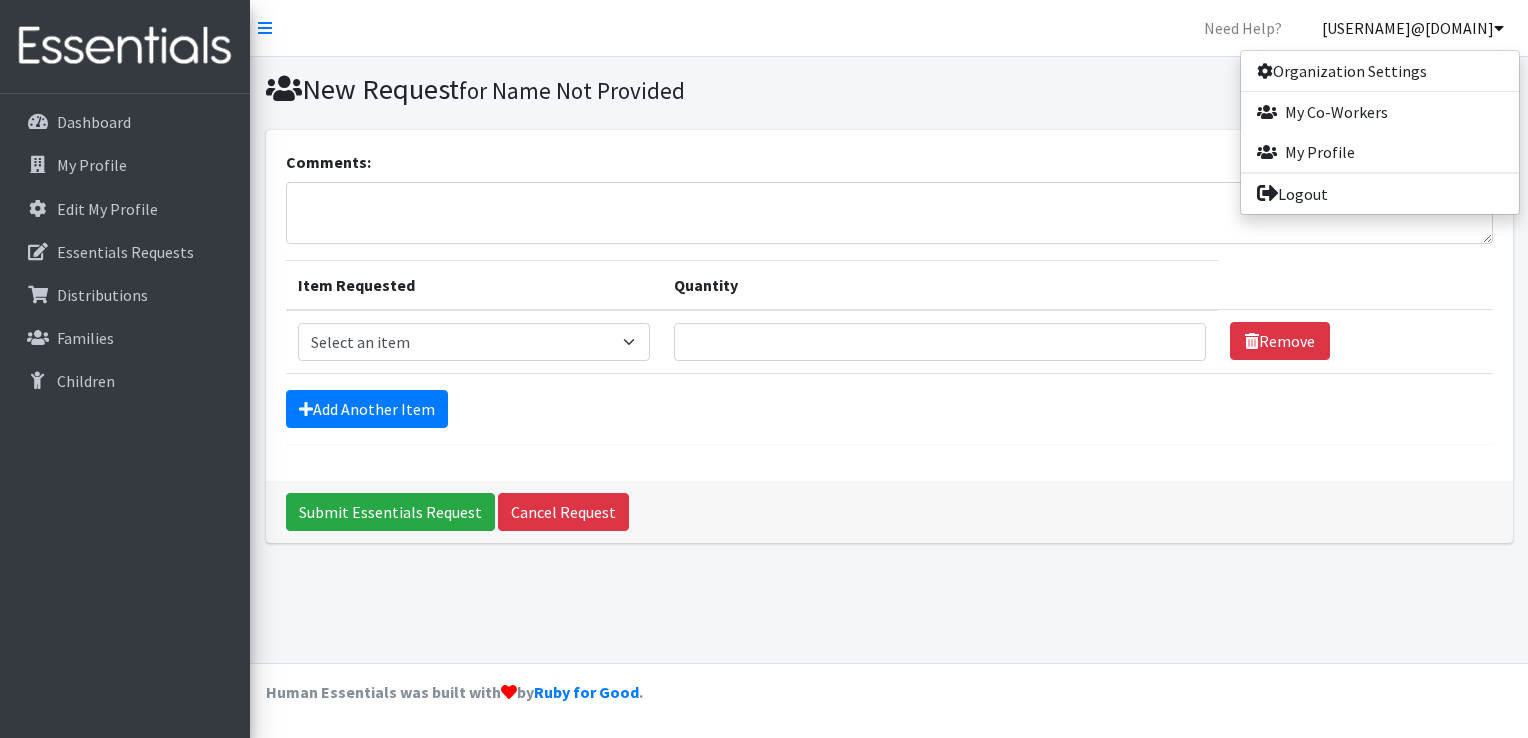 click on "[USERNAME]@[DOMAIN]" at bounding box center (1413, 28) 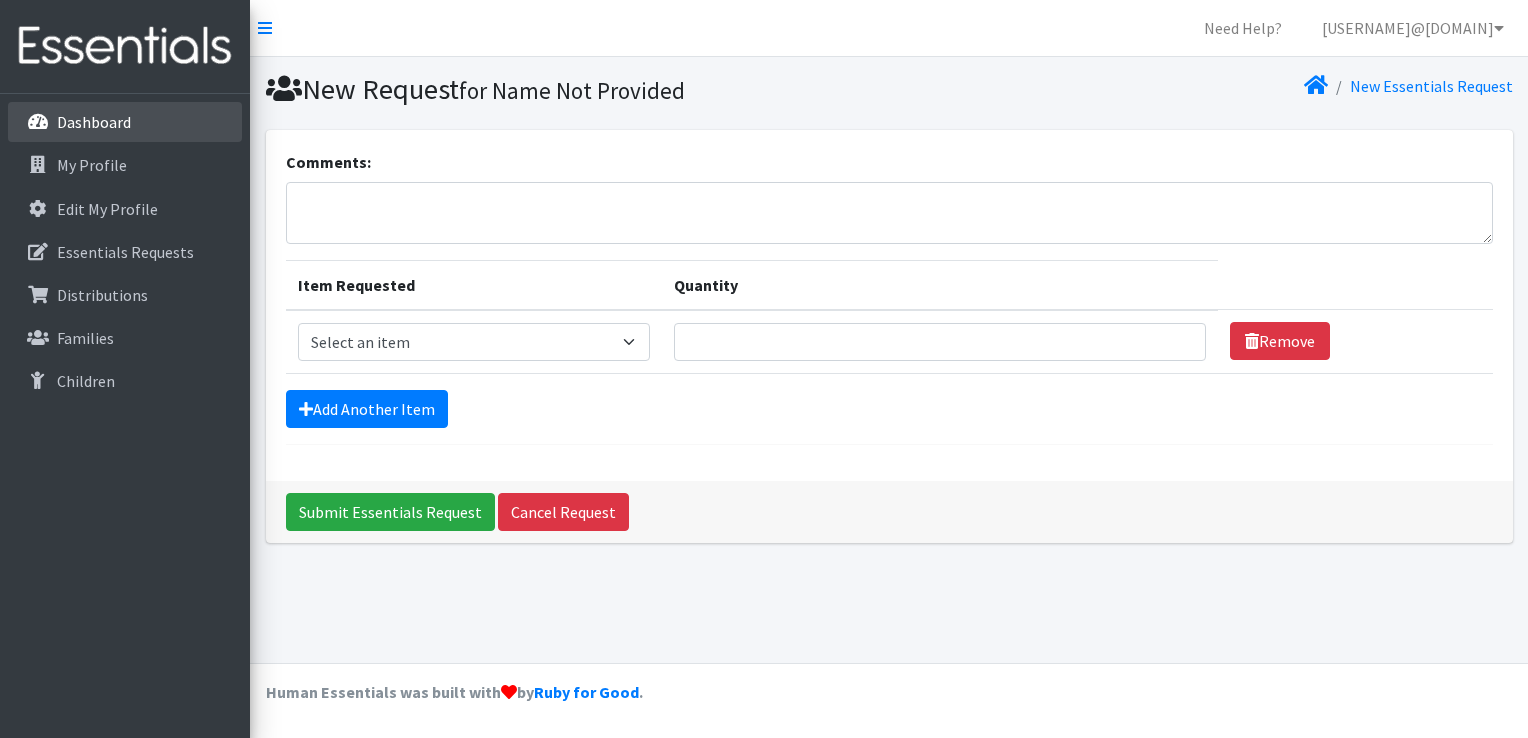 click on "Dashboard" at bounding box center [94, 122] 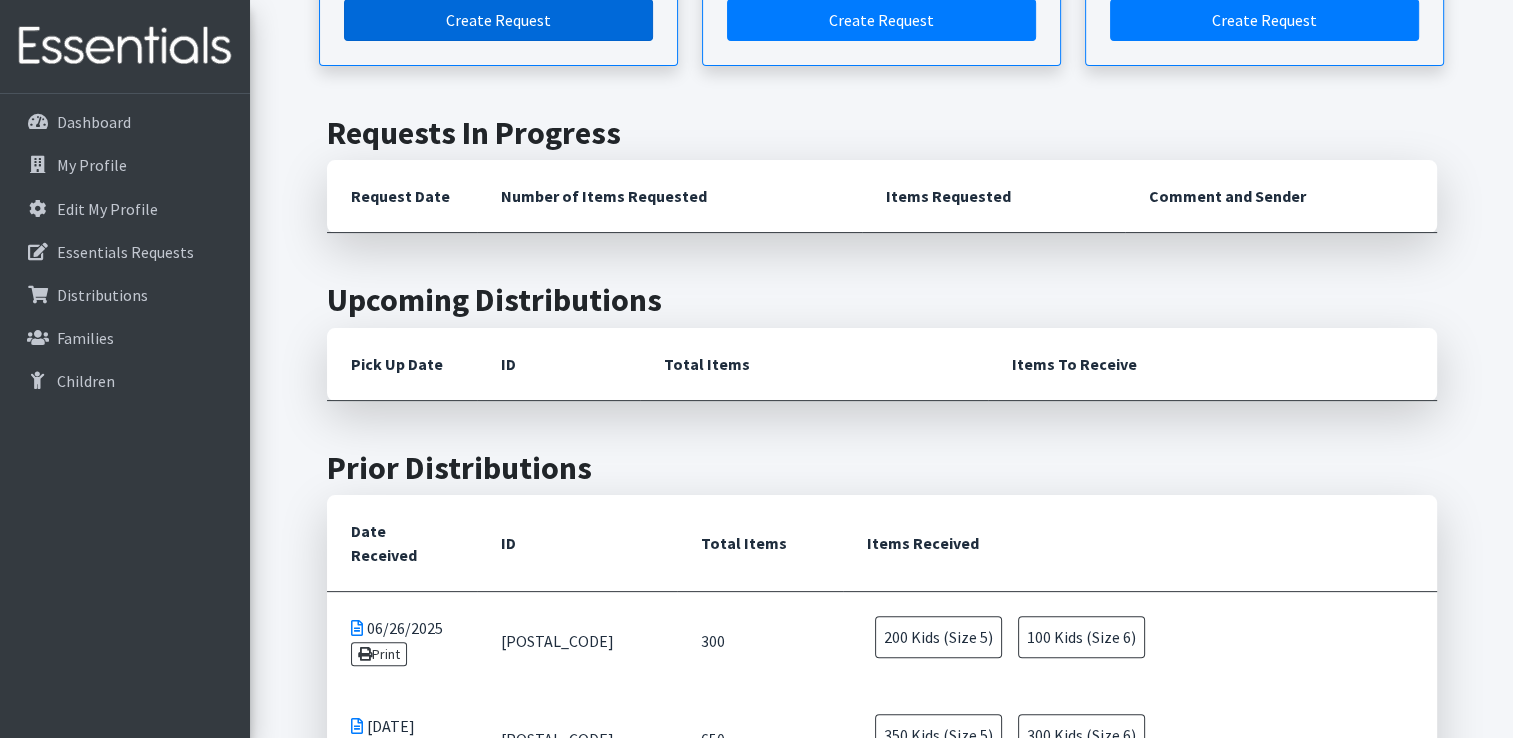 scroll, scrollTop: 200, scrollLeft: 0, axis: vertical 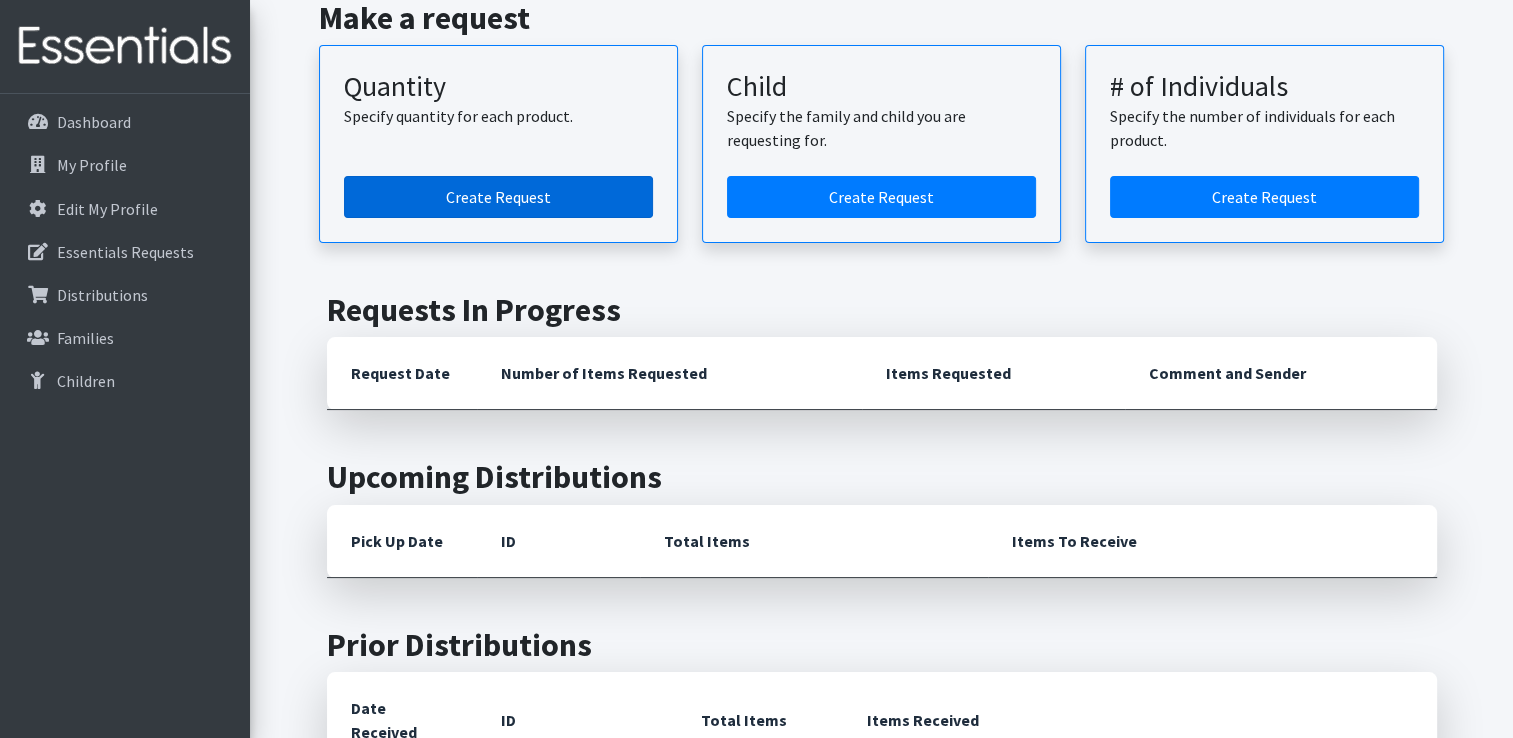 click on "Create Request" at bounding box center [498, 197] 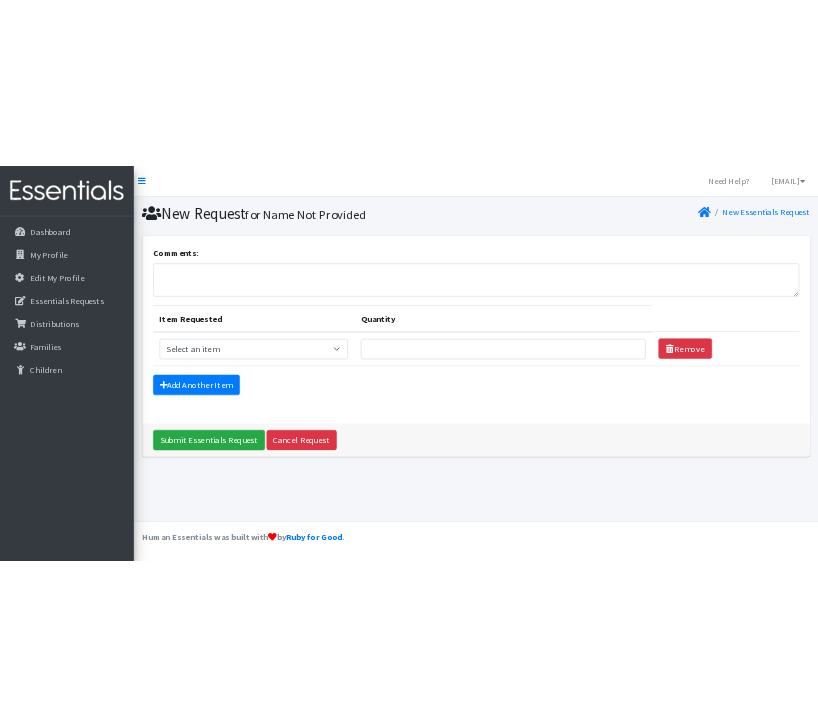 scroll, scrollTop: 0, scrollLeft: 0, axis: both 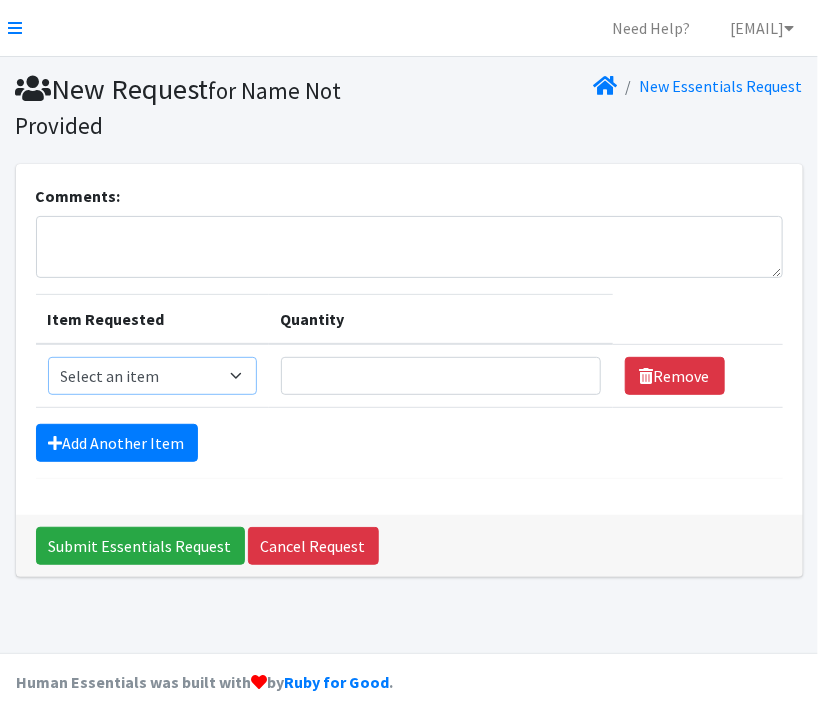 click on "Select an item
Kids (Newborn)
Kids (Size 1)
Kids (Size 2)
Kids (Size 3)
Kids (Size 4)
Kids (Size 5)
Kids (Size 6)
Premie (Huggies)
Wipes (Baby)" at bounding box center (152, 376) 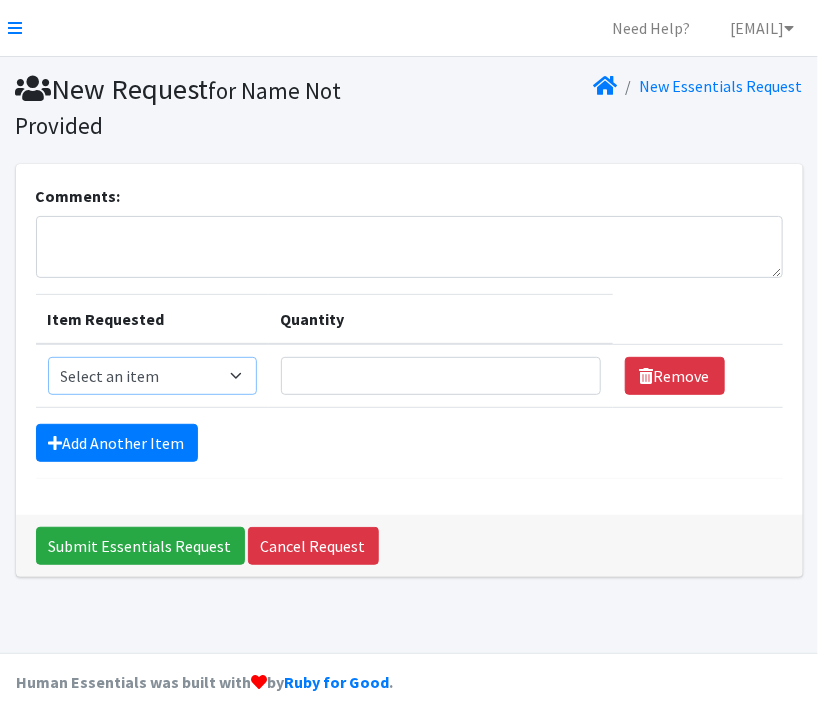 select on "3483" 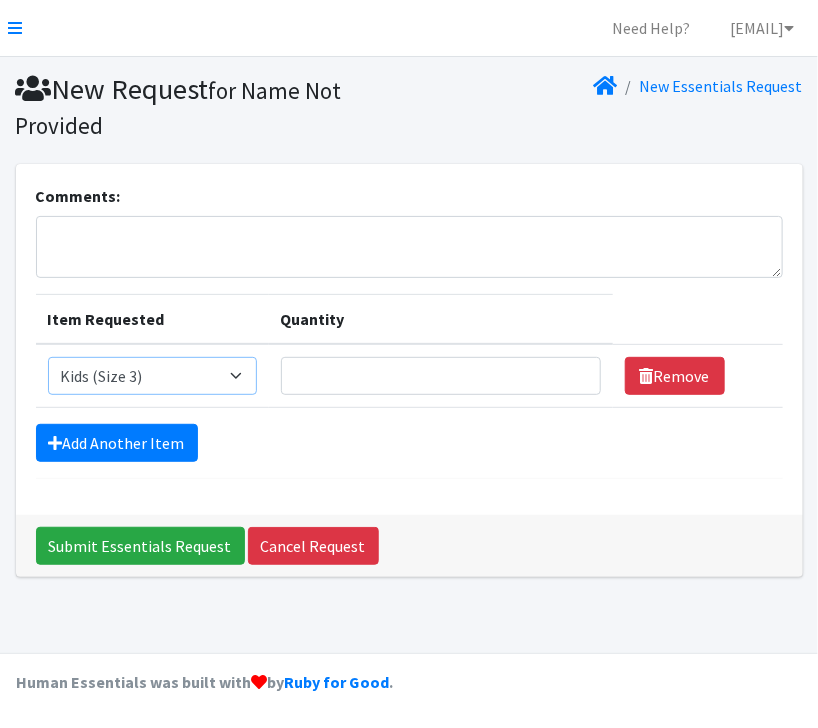 click on "Select an item
Kids (Newborn)
Kids (Size 1)
Kids (Size 2)
Kids (Size 3)
Kids (Size 4)
Kids (Size 5)
Kids (Size 6)
Premie (Huggies)
Wipes (Baby)" at bounding box center (152, 376) 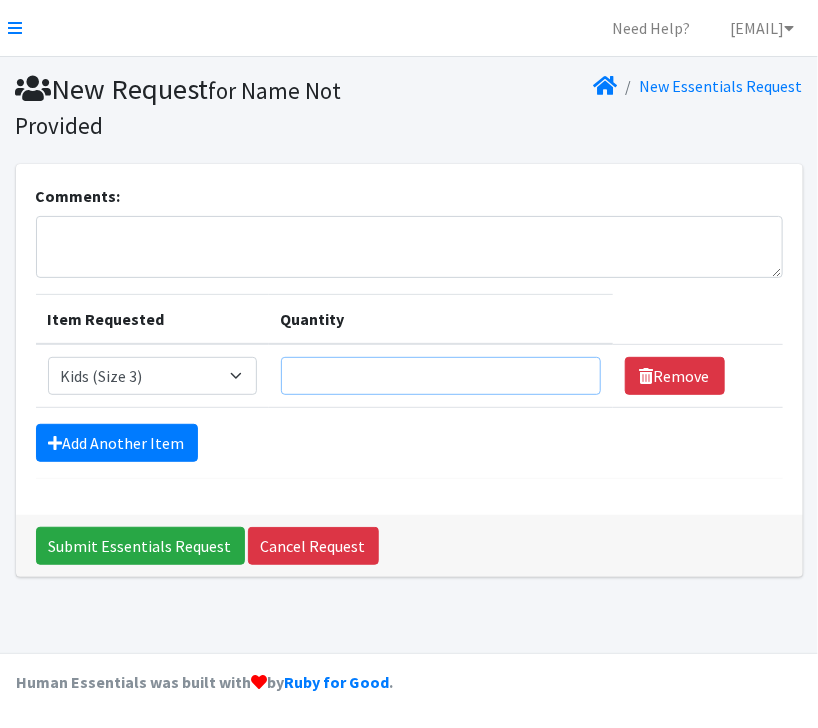 click on "Quantity" at bounding box center (441, 376) 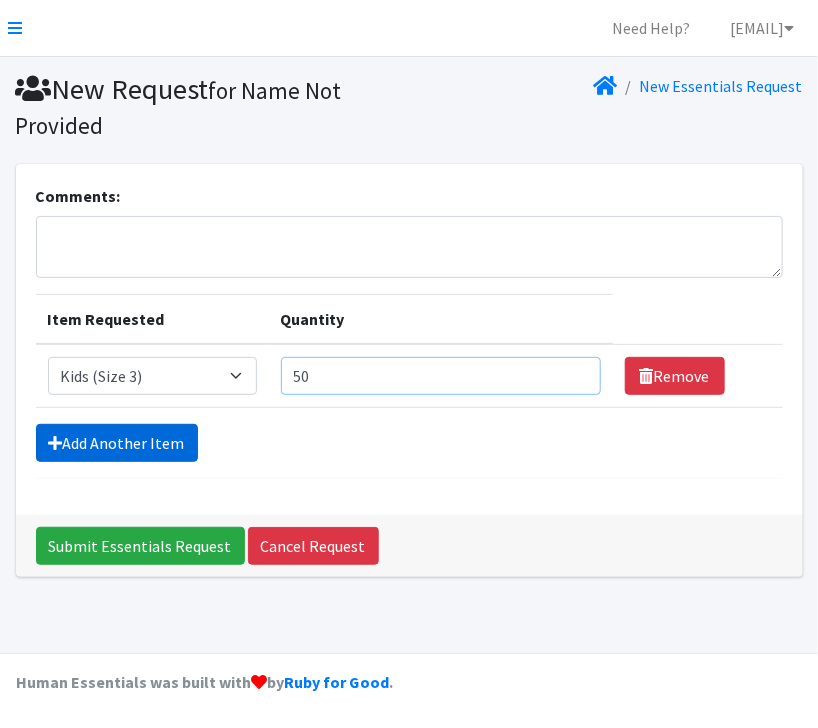 type on "50" 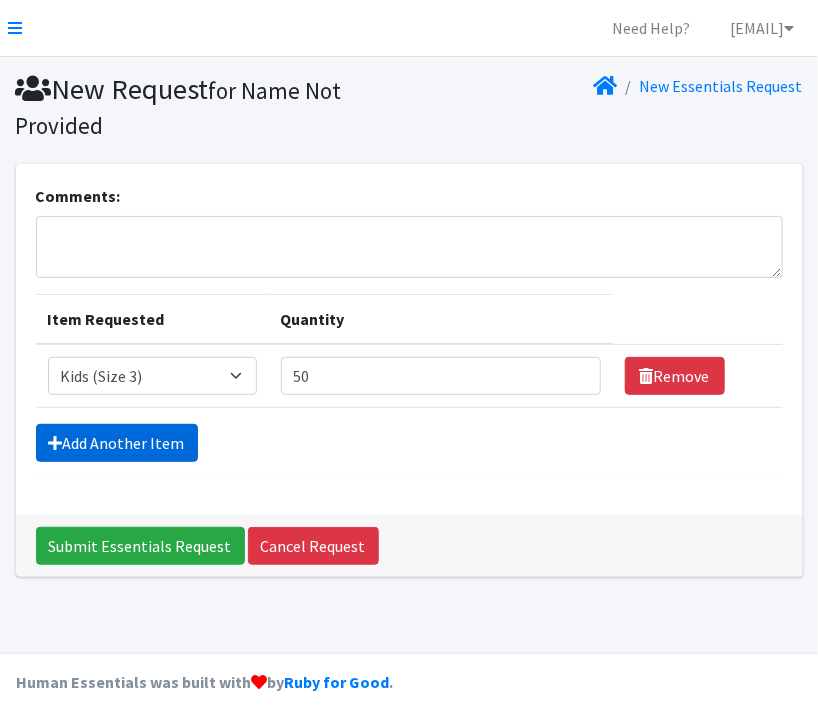 click on "Add Another Item" at bounding box center [117, 443] 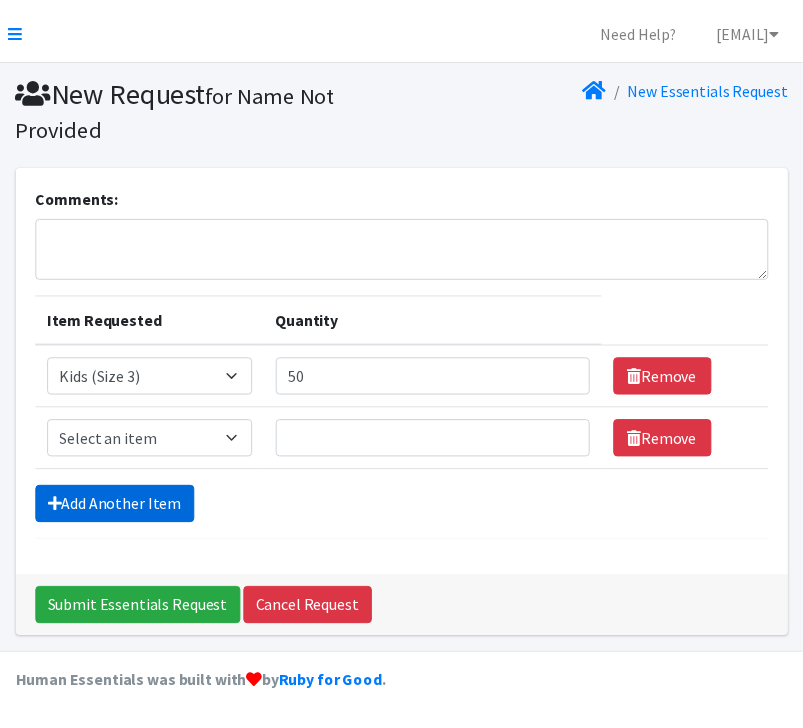 scroll, scrollTop: 0, scrollLeft: 0, axis: both 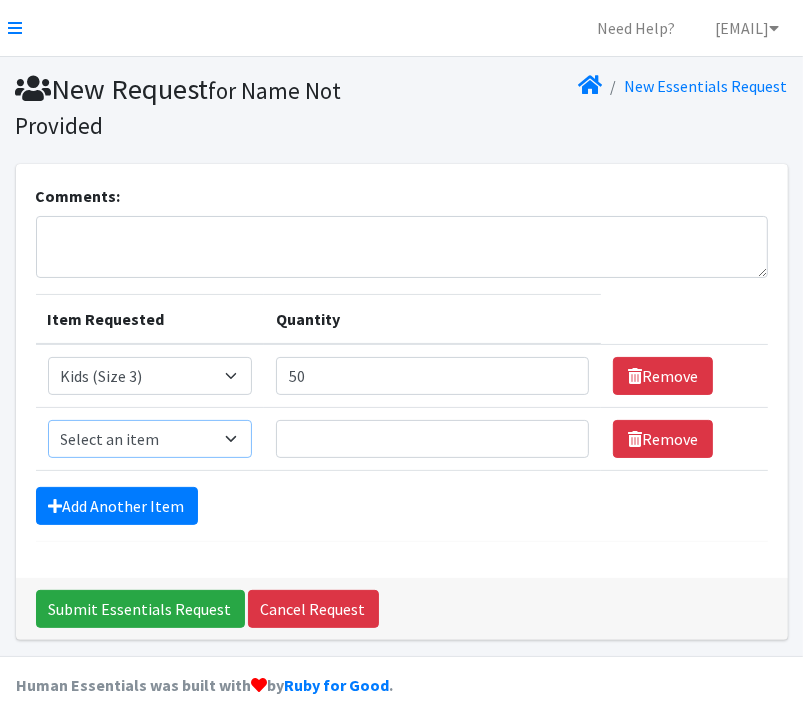 click on "Select an item
Kids (Newborn)
Kids (Size 1)
Kids (Size 2)
Kids (Size 3)
Kids (Size 4)
Kids (Size 5)
Kids (Size 6)
Premie (Huggies)
Wipes (Baby)" at bounding box center (150, 439) 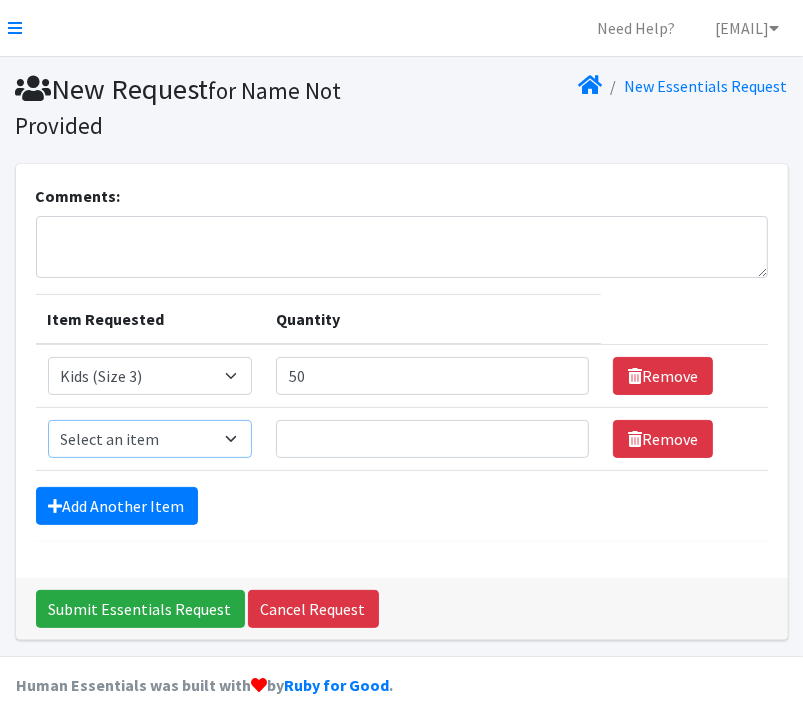 select on "3484" 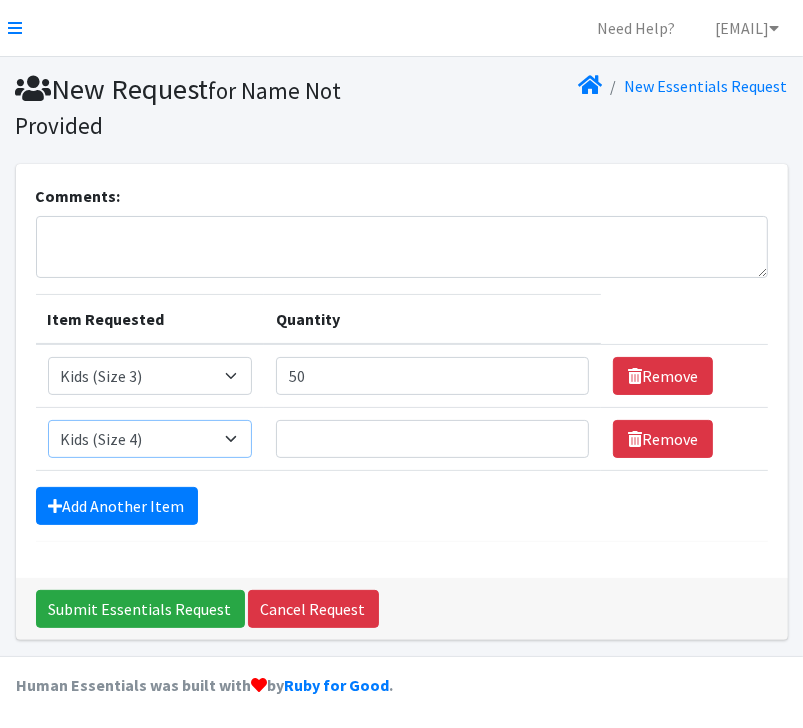 click on "Select an item
Kids (Newborn)
Kids (Size 1)
Kids (Size 2)
Kids (Size 3)
Kids (Size 4)
Kids (Size 5)
Kids (Size 6)
Premie (Huggies)
Wipes (Baby)" at bounding box center [150, 439] 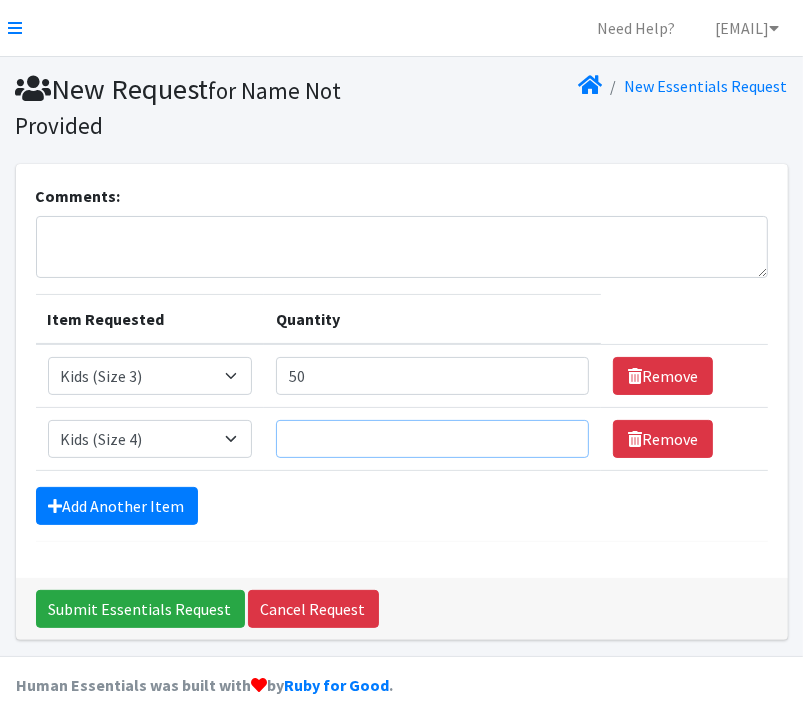 click on "Quantity" at bounding box center (432, 439) 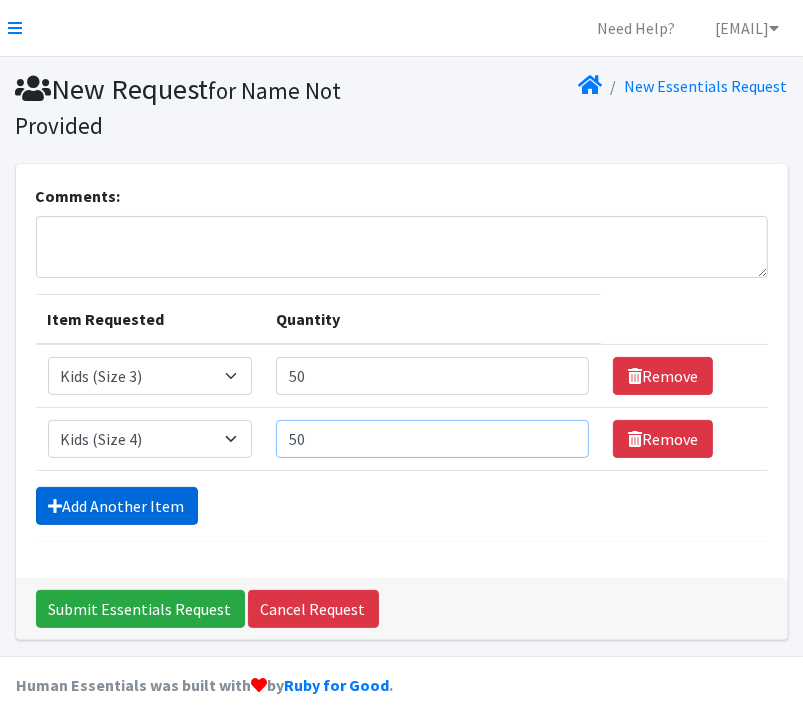 type on "50" 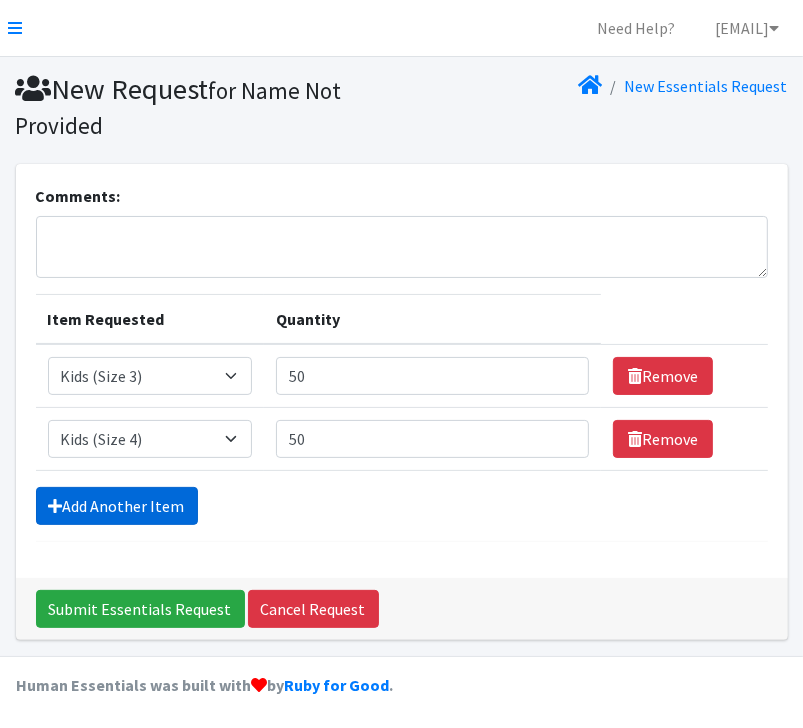 click on "Add Another Item" at bounding box center [117, 506] 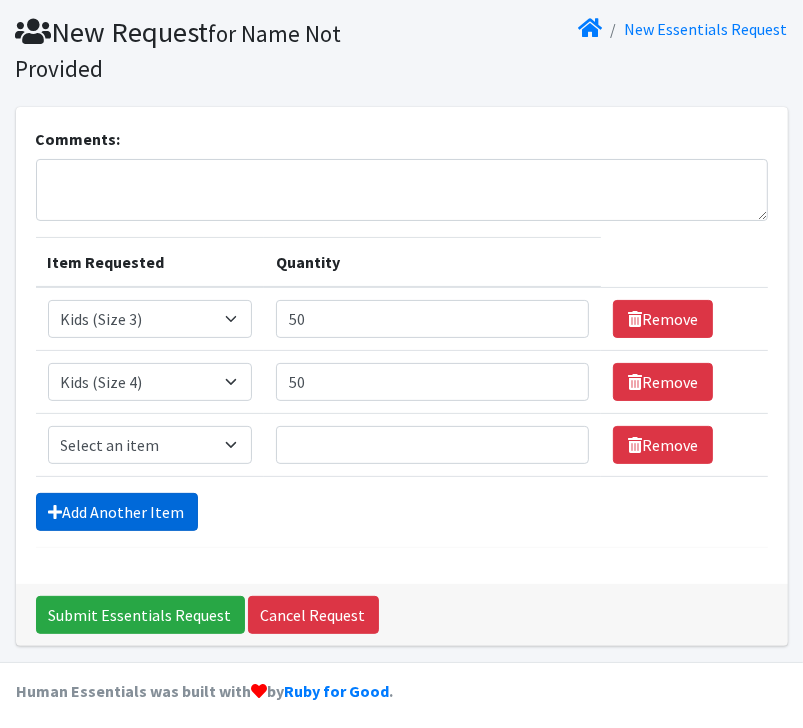 scroll, scrollTop: 63, scrollLeft: 0, axis: vertical 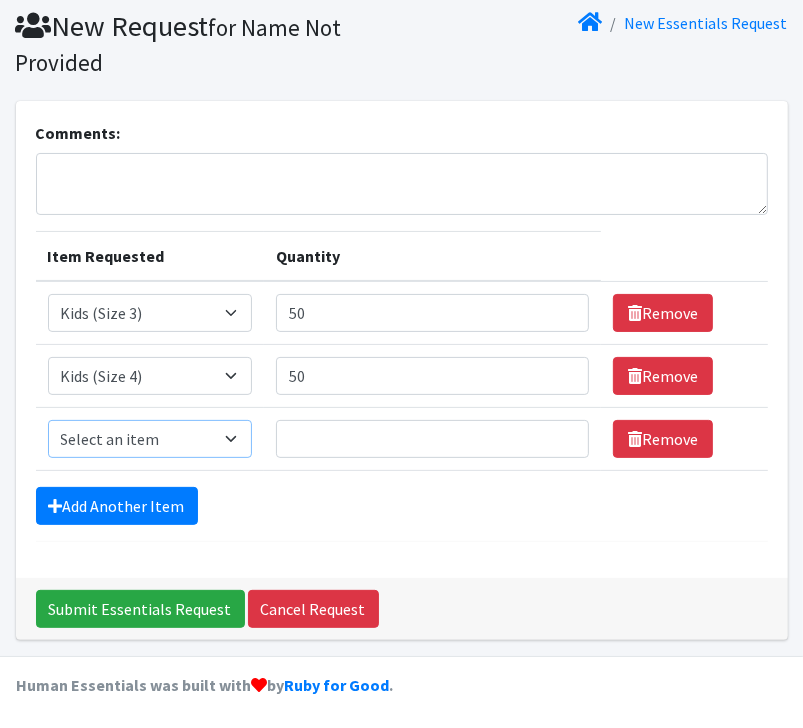 click on "Select an item
Kids (Newborn)
Kids (Size 1)
Kids (Size 2)
Kids (Size 3)
Kids (Size 4)
Kids (Size 5)
Kids (Size 6)
Premie (Huggies)
Wipes (Baby)" at bounding box center (150, 439) 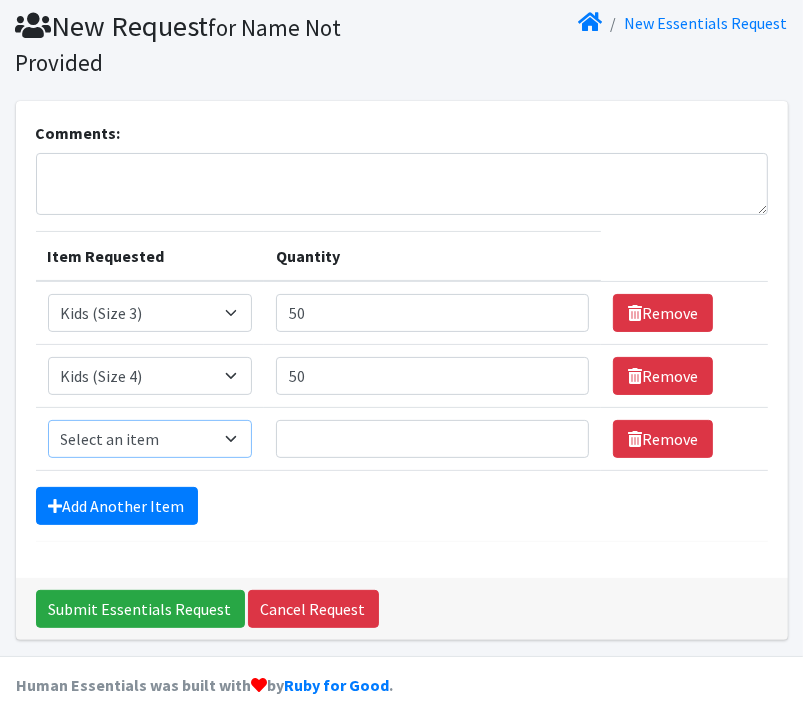select on "3476" 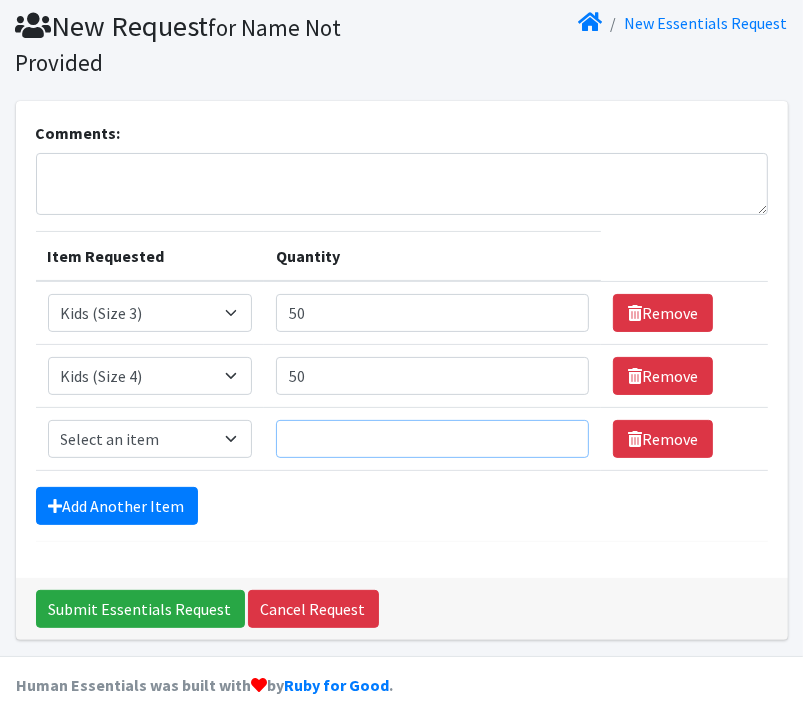 click on "Quantity" at bounding box center [432, 439] 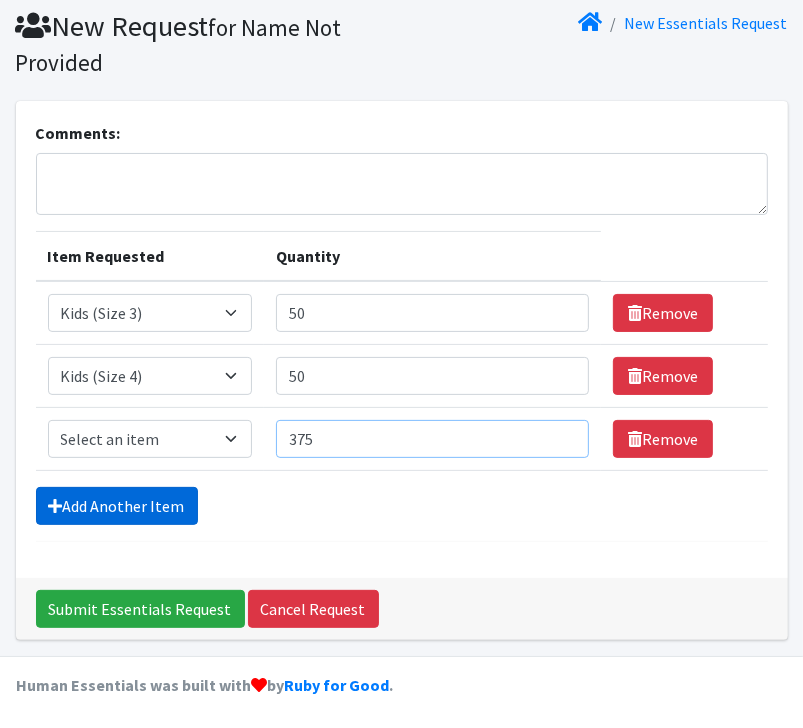 type on "375" 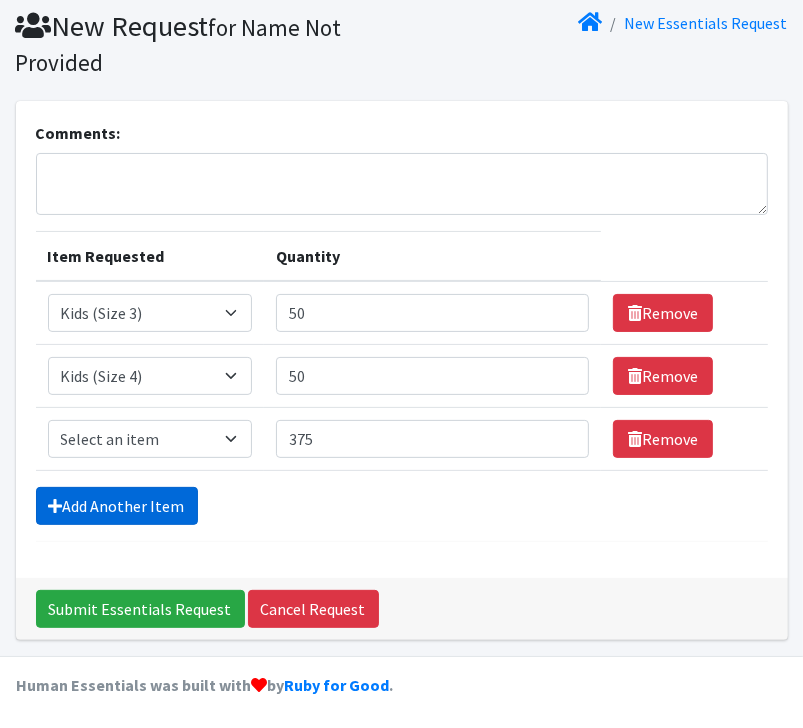 click on "Add Another Item" at bounding box center (117, 506) 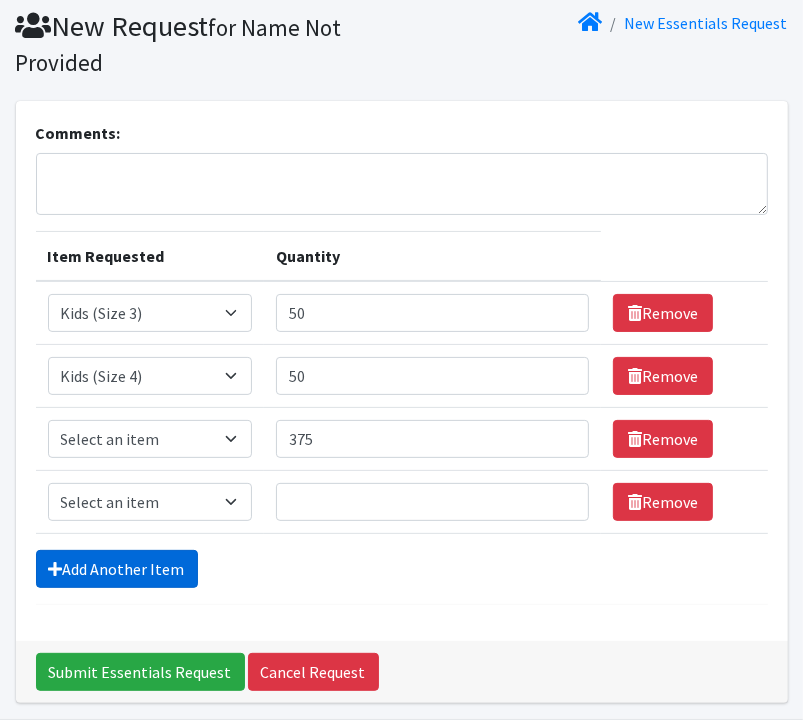 scroll, scrollTop: 126, scrollLeft: 0, axis: vertical 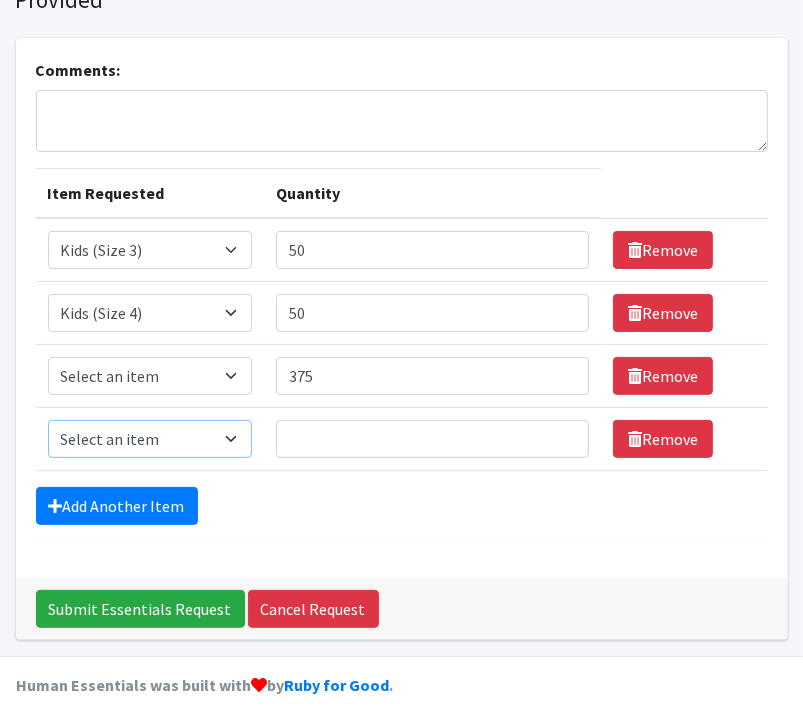 click on "Select an item
Kids (Newborn)
Kids (Size 1)
Kids (Size 2)
Kids (Size 3)
Kids (Size 4)
Kids (Size 5)
Kids (Size 6)
Premie (Huggies)
Wipes (Baby)" at bounding box center [150, 439] 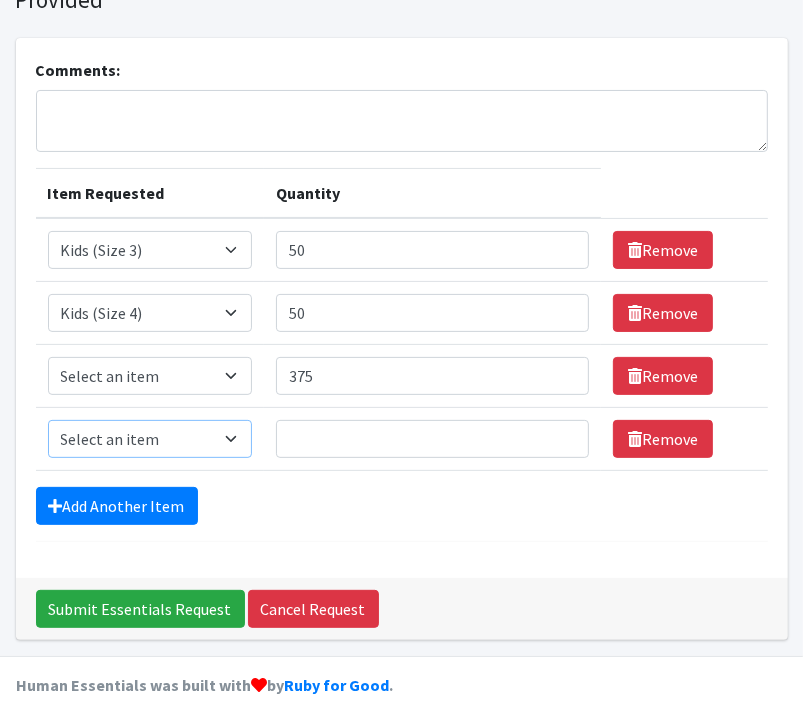 select on "3486" 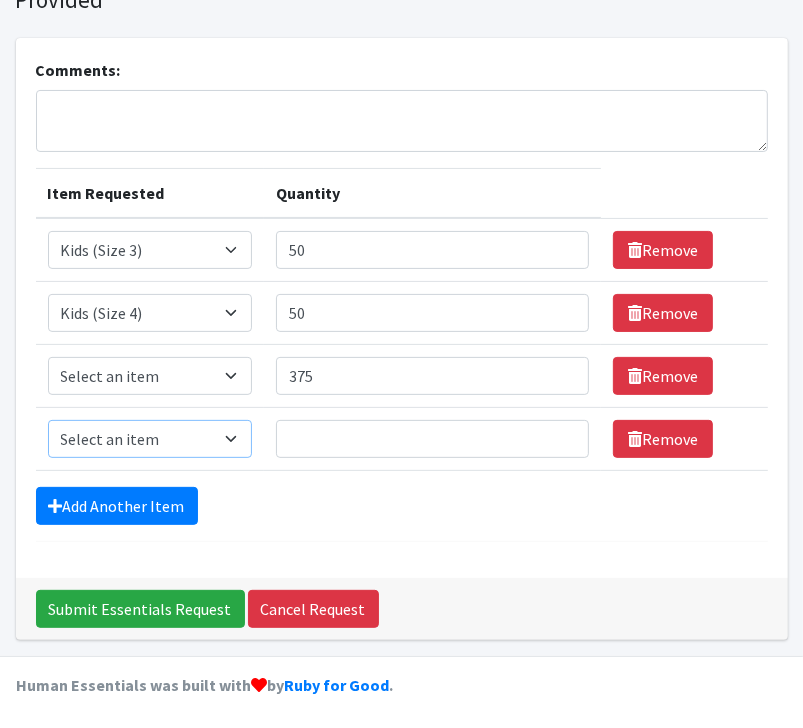 click on "Select an item
Kids (Newborn)
Kids (Size 1)
Kids (Size 2)
Kids (Size 3)
Kids (Size 4)
Kids (Size 5)
Kids (Size 6)
Premie (Huggies)
Wipes (Baby)" at bounding box center [150, 439] 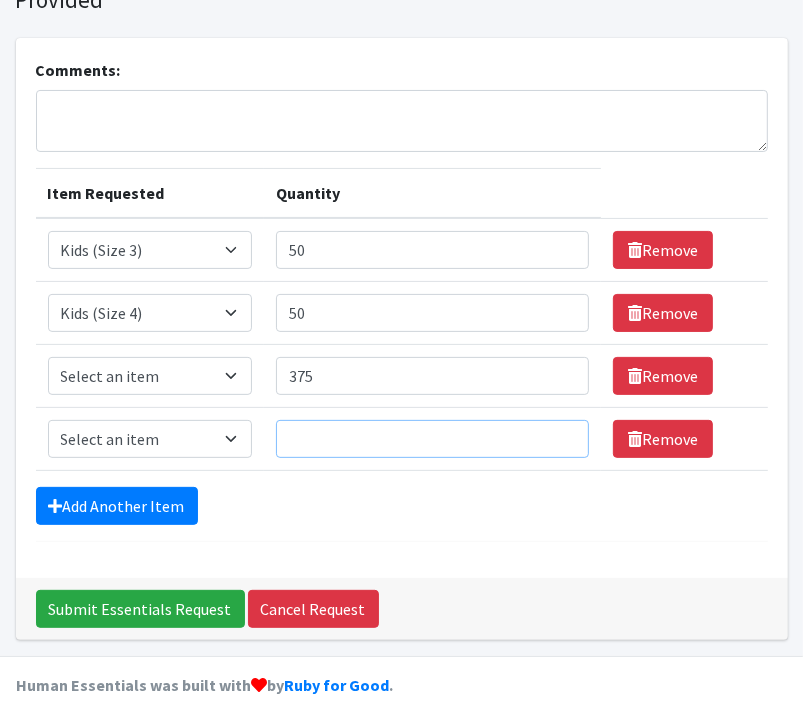 click on "Quantity" at bounding box center (432, 439) 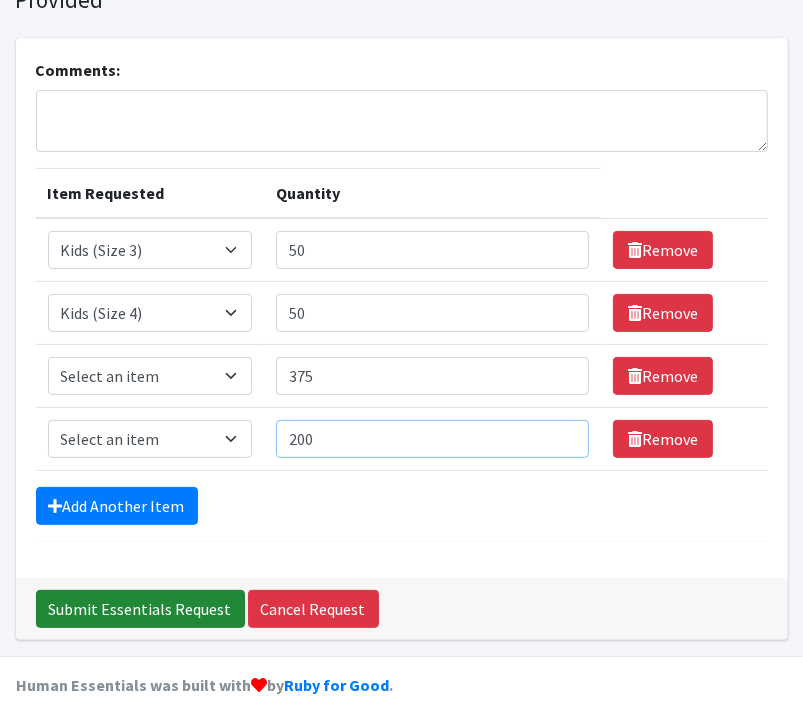 type on "200" 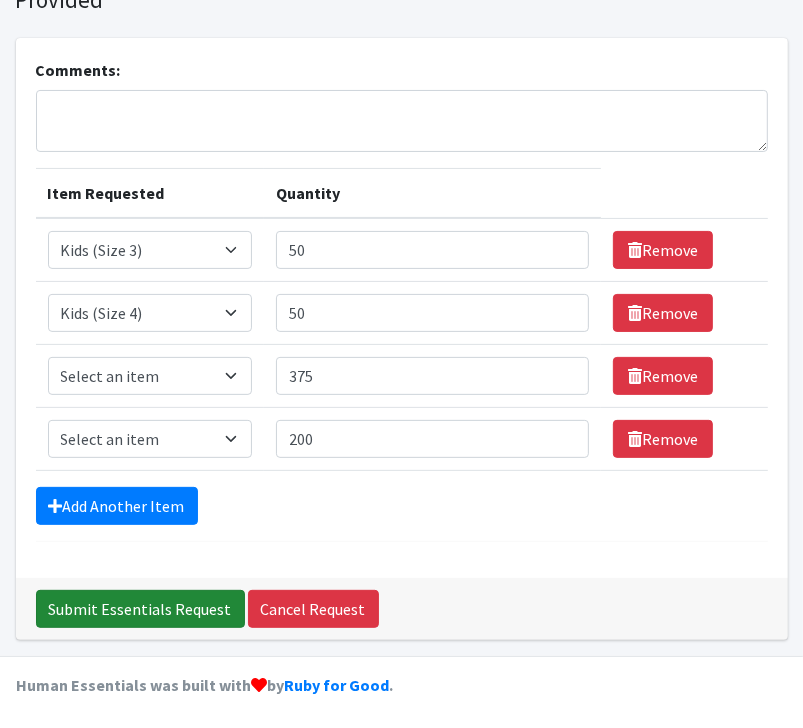 click on "Submit Essentials Request" at bounding box center (140, 609) 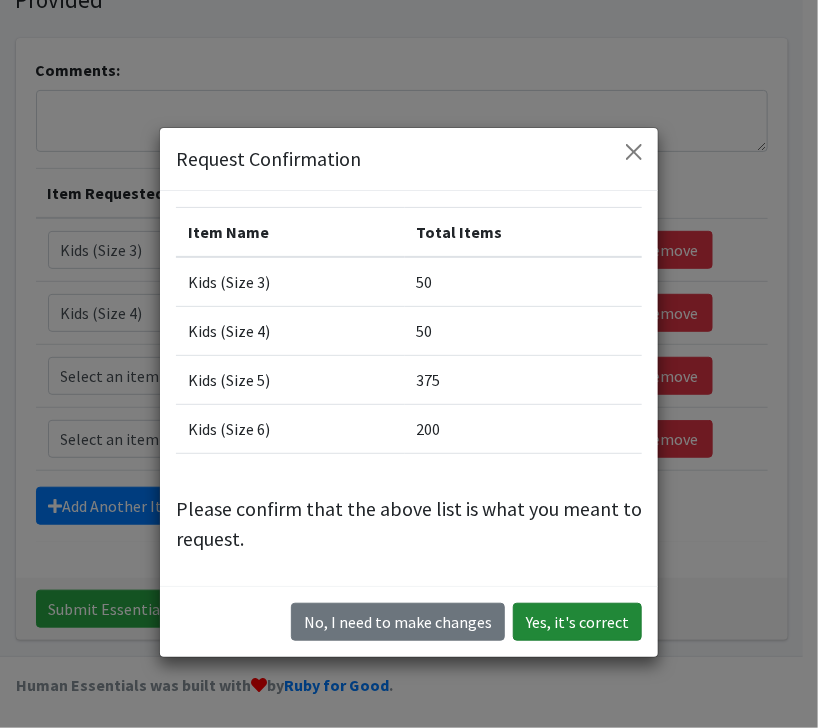 click on "Yes, it's correct" at bounding box center [577, 622] 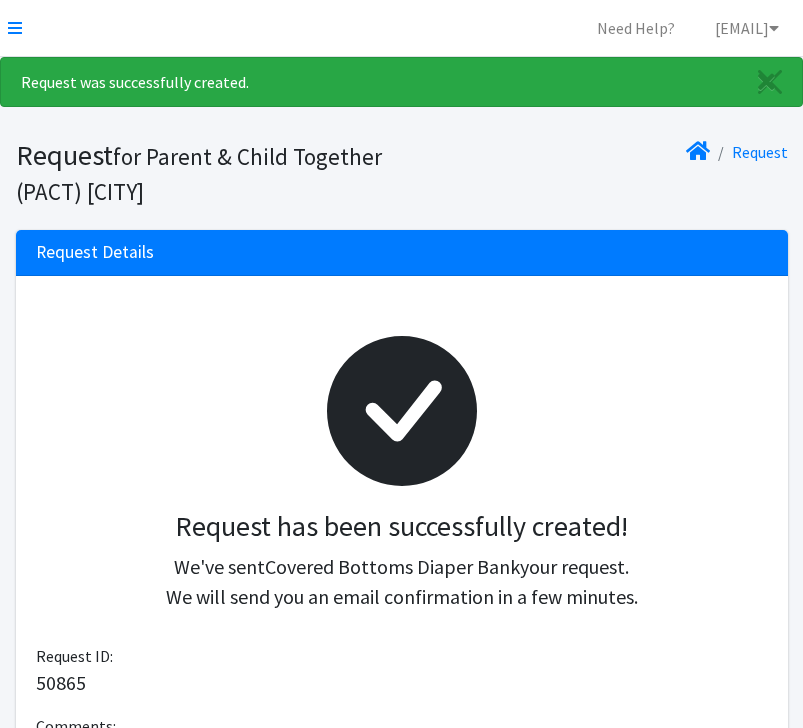 scroll, scrollTop: 0, scrollLeft: 0, axis: both 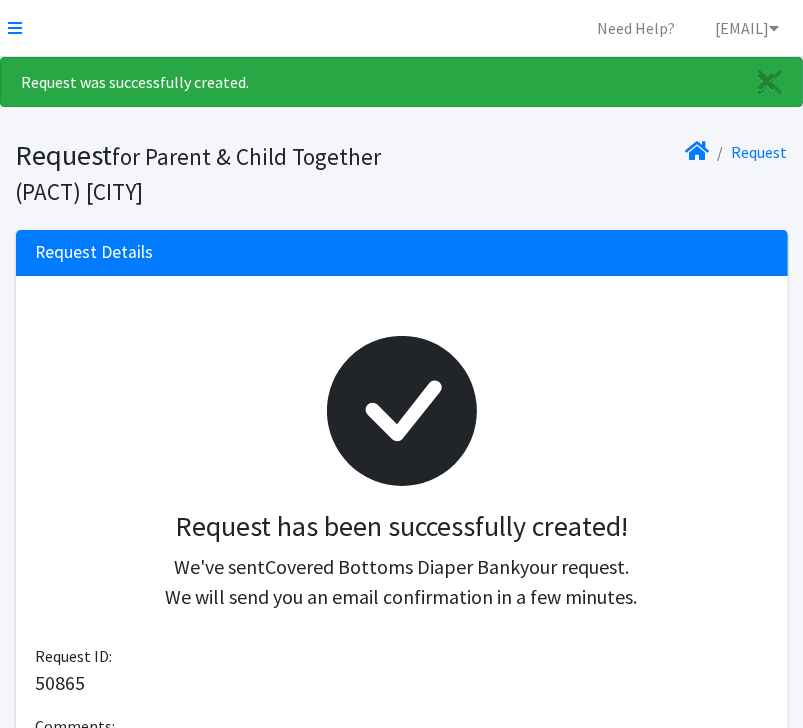 click on "Request was successfully created." at bounding box center [401, 82] 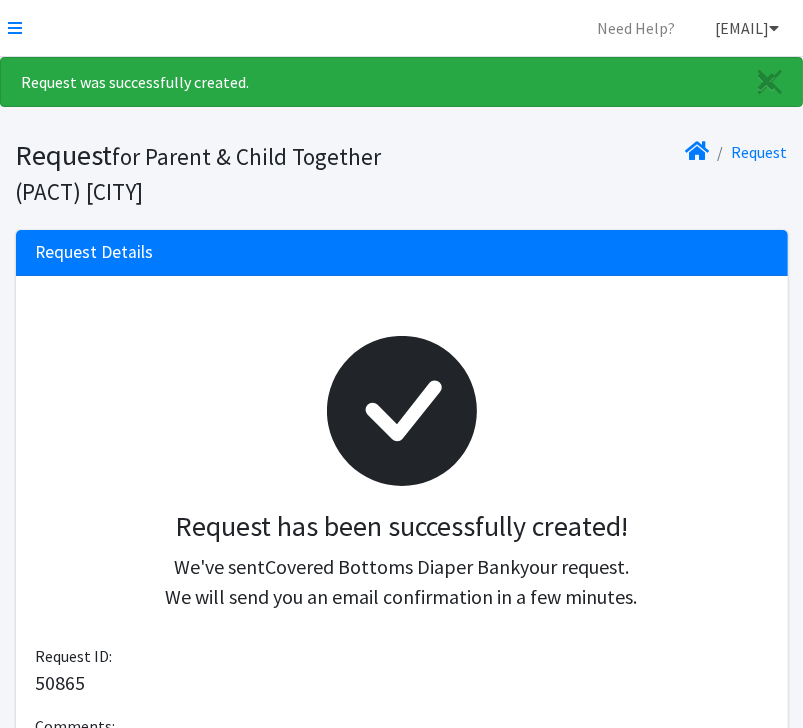 click on "[EMAIL]" at bounding box center (747, 28) 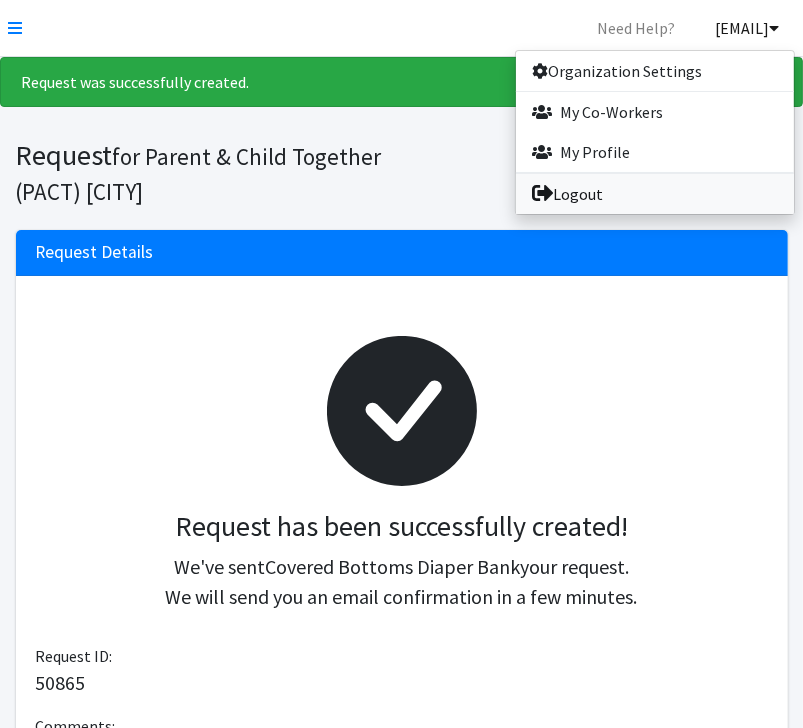 click on "Logout" at bounding box center (655, 194) 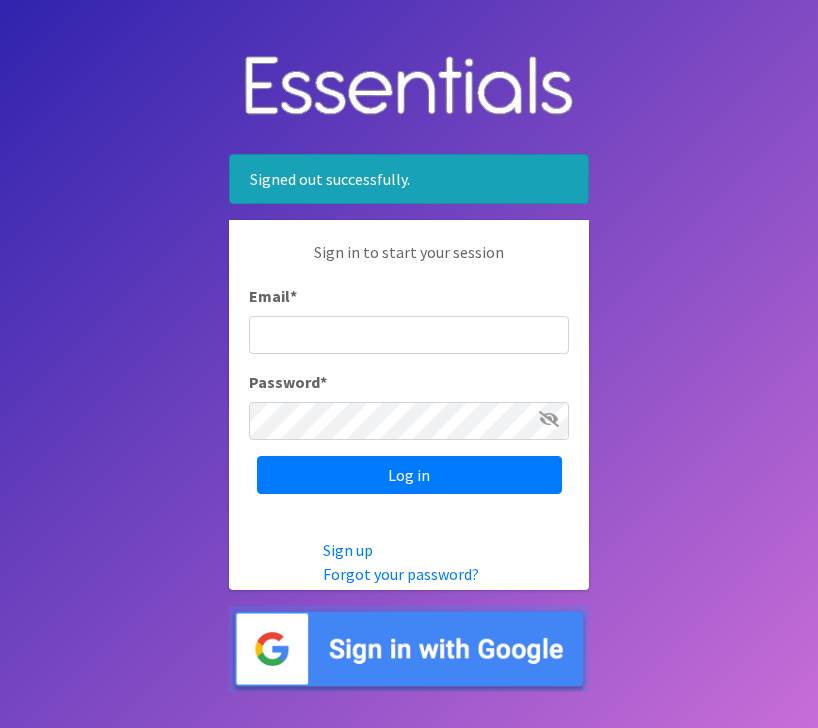 scroll, scrollTop: 0, scrollLeft: 0, axis: both 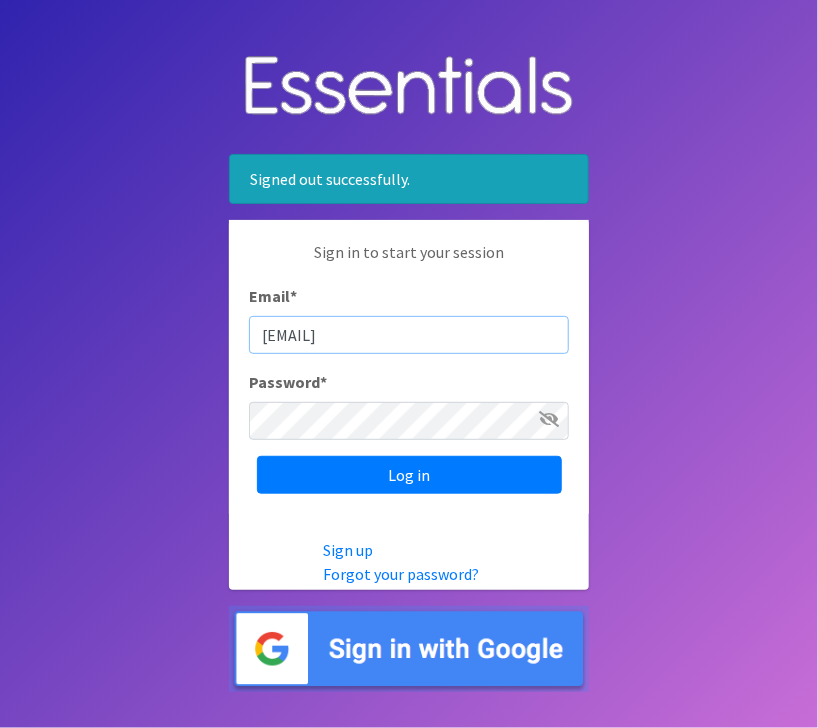 click on "[EMAIL]" at bounding box center (409, 335) 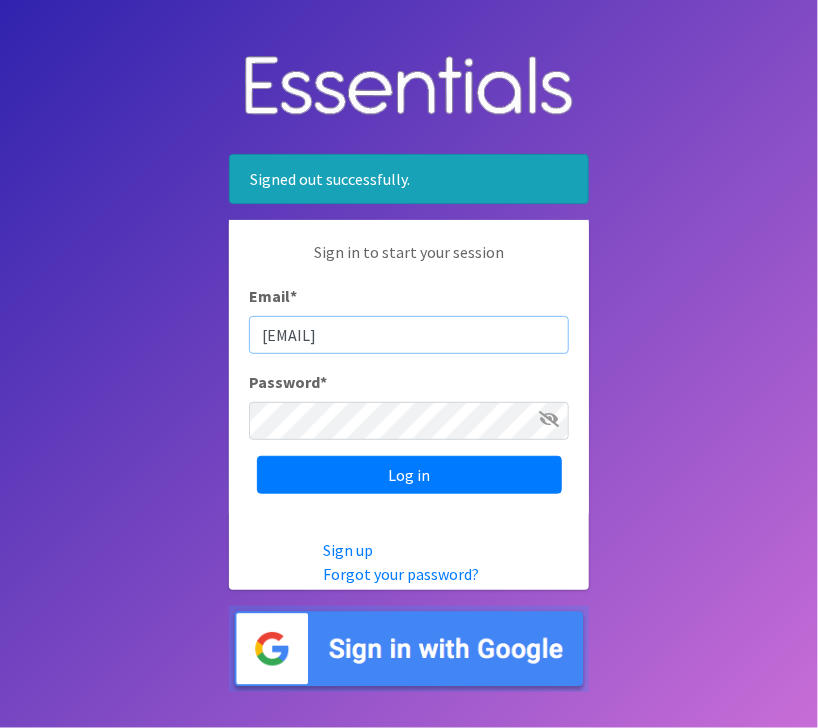 type on "[EMAIL]" 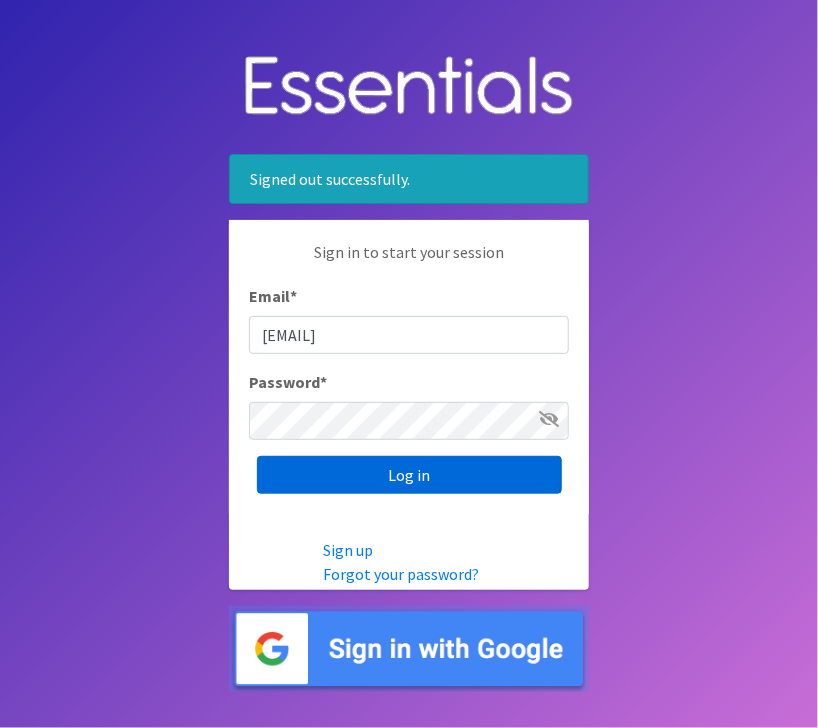 click on "Log in" at bounding box center [409, 475] 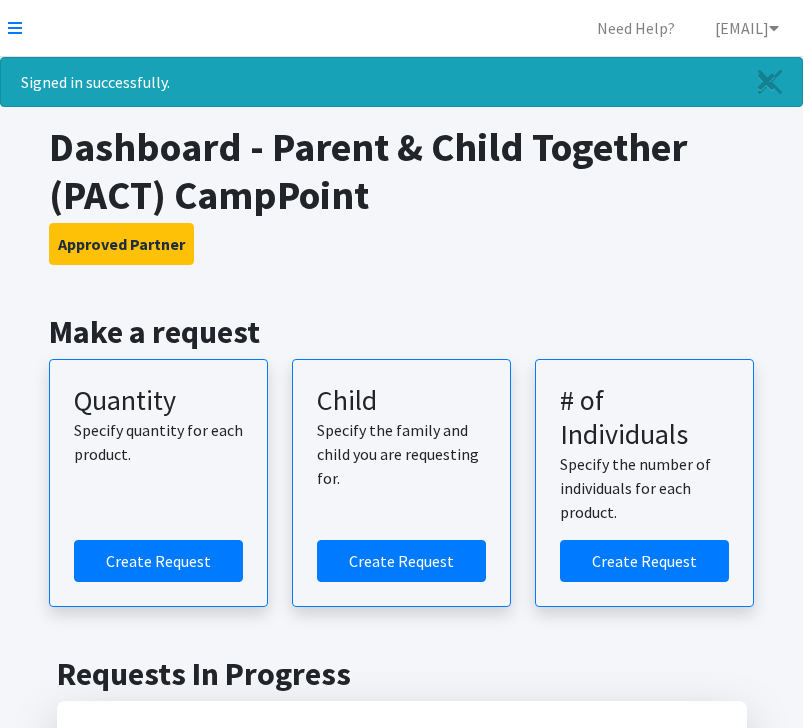 scroll, scrollTop: 0, scrollLeft: 0, axis: both 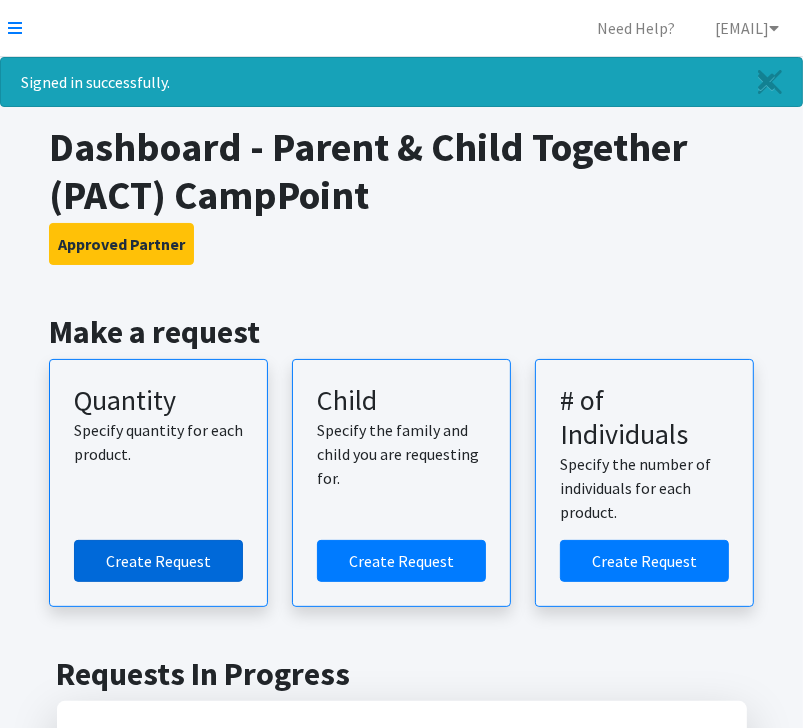click on "Create Request" at bounding box center (158, 561) 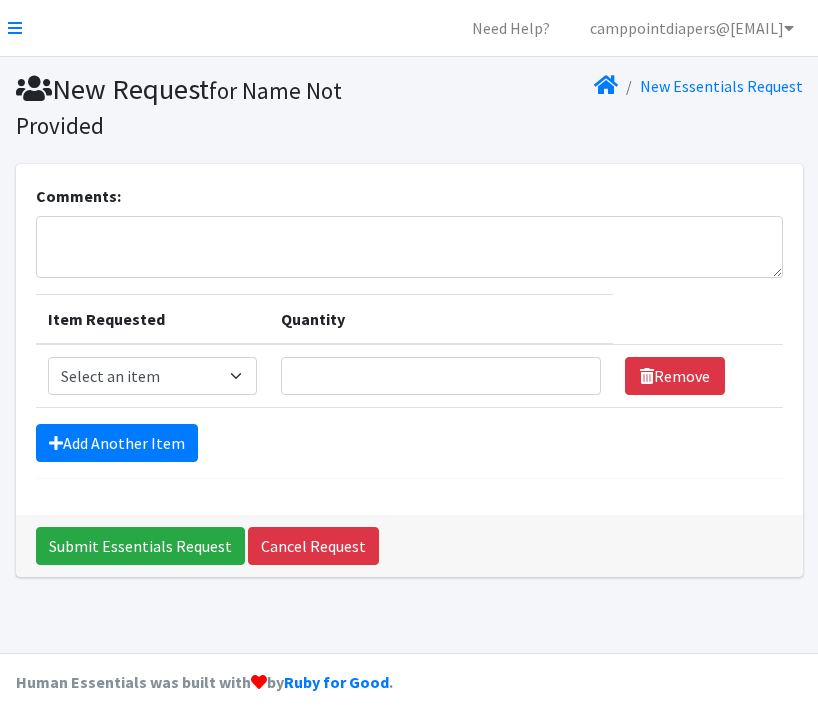 scroll, scrollTop: 0, scrollLeft: 0, axis: both 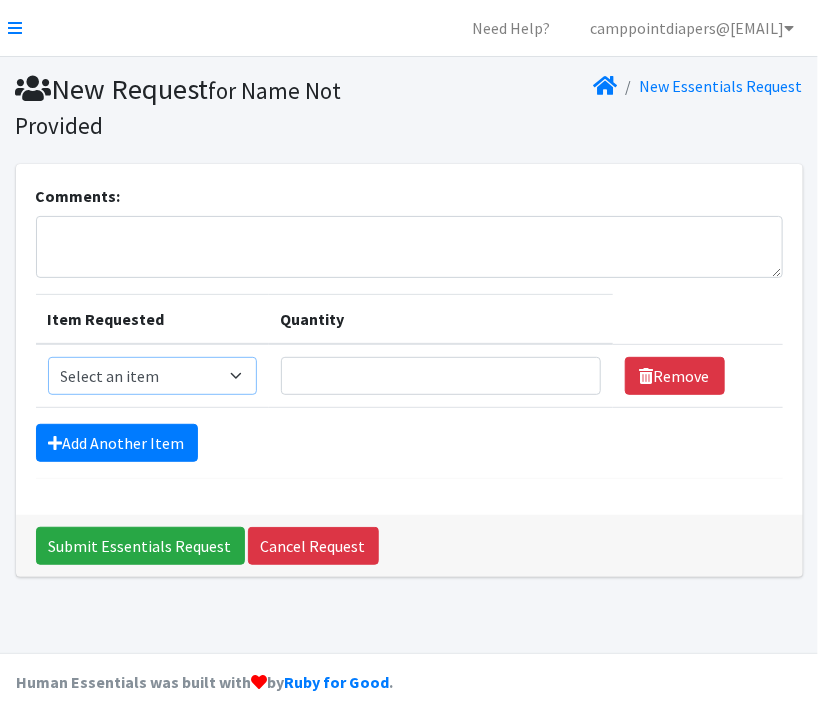 click on "Select an item
Kids (Newborn)
Kids (Size 1)
Kids (Size 2)
Kids (Size 3)
Kids (Size 4)
Kids (Size 5)
Kids (Size 6)
Premie (Huggies)
Wipes (Baby)" at bounding box center (152, 376) 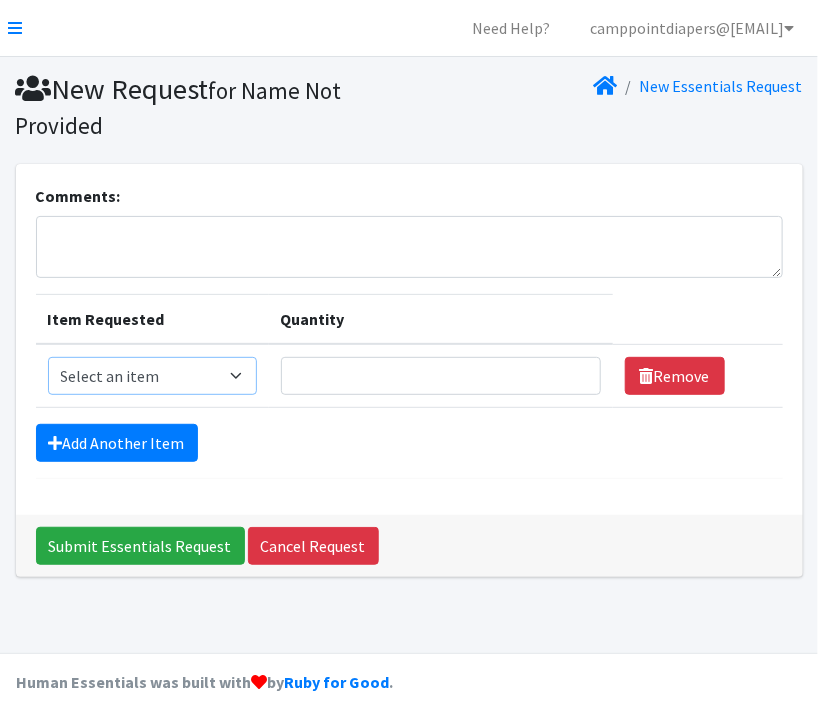 select on "3487" 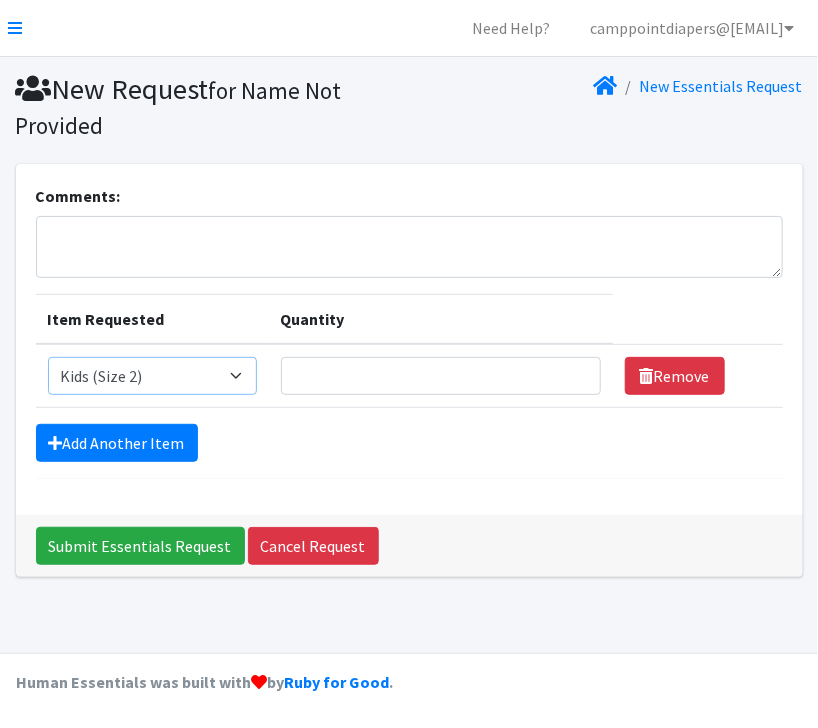 click on "Select an item
Kids (Newborn)
Kids (Size 1)
Kids (Size 2)
Kids (Size 3)
Kids (Size 4)
Kids (Size 5)
Kids (Size 6)
Premie (Huggies)
Wipes (Baby)" at bounding box center (152, 376) 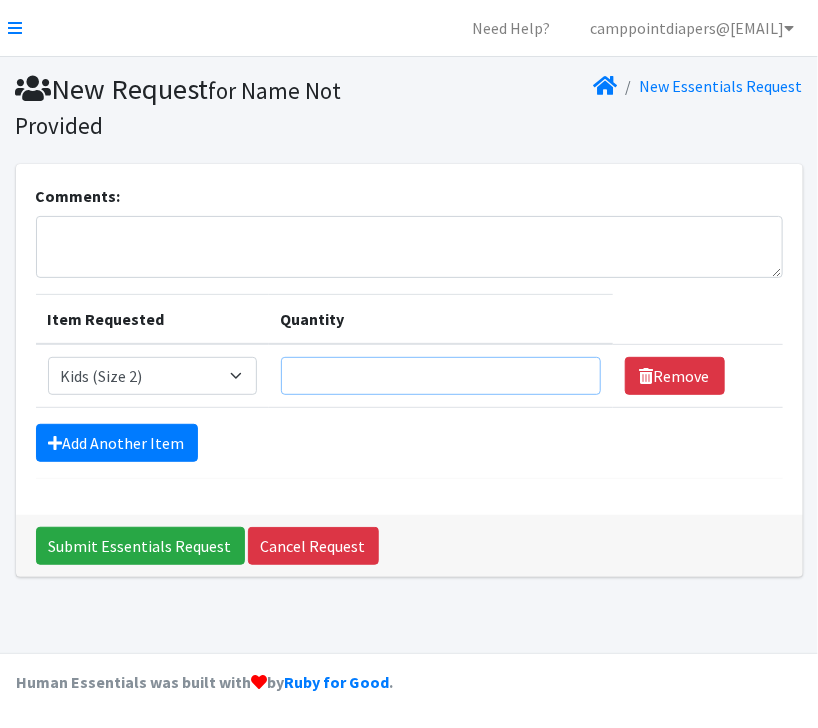 click on "Quantity" at bounding box center [441, 376] 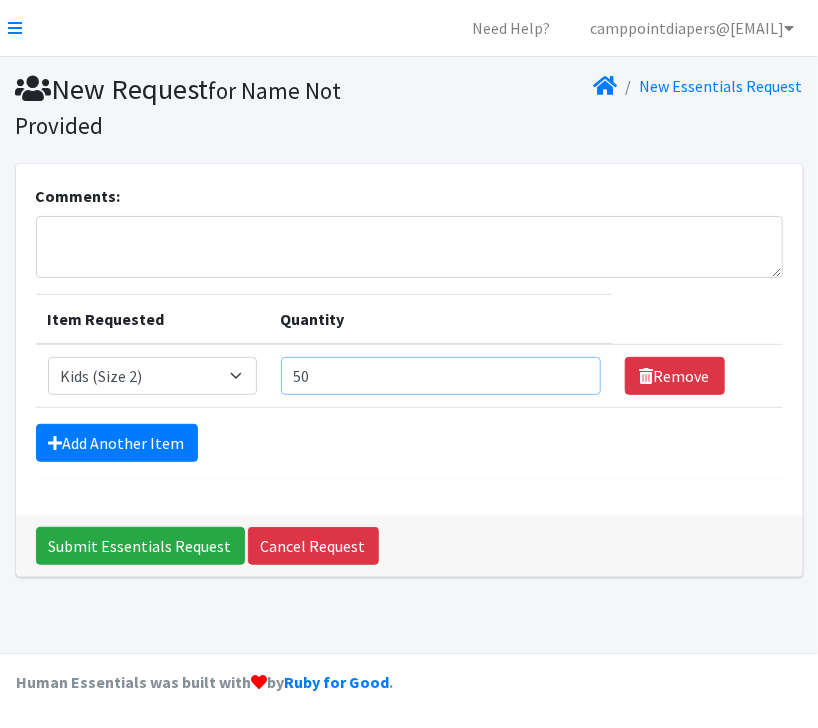 type on "50" 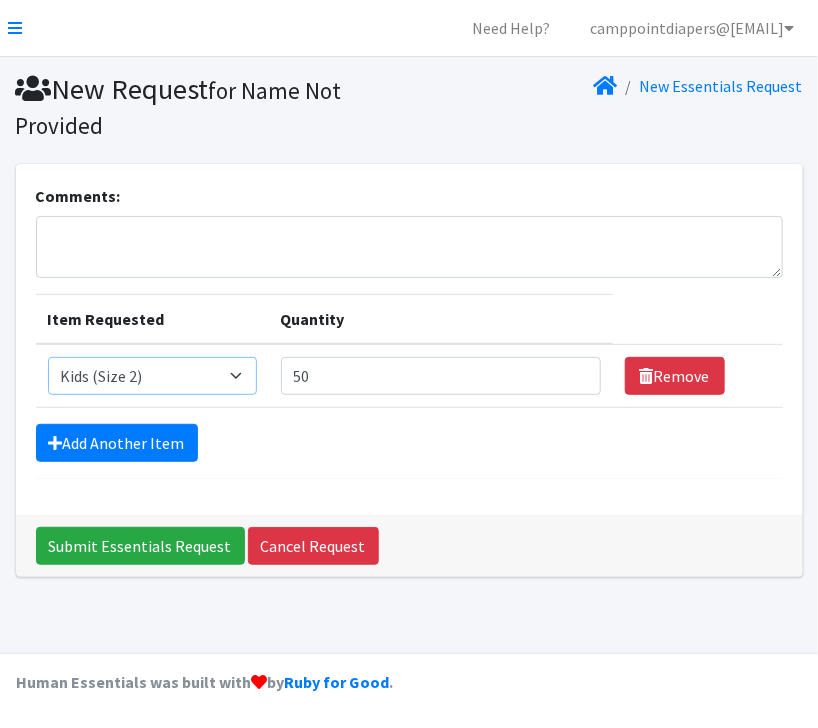 click on "Select an item
Kids (Newborn)
Kids (Size 1)
Kids (Size 2)
Kids (Size 3)
Kids (Size 4)
Kids (Size 5)
Kids (Size 6)
Premie (Huggies)
Wipes (Baby)" at bounding box center [152, 376] 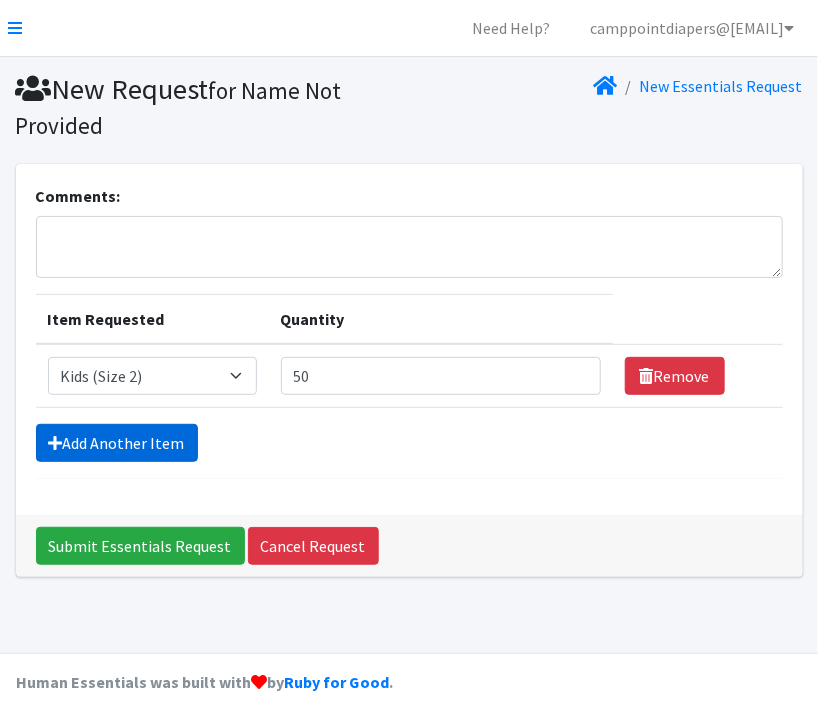 click on "Add Another Item" at bounding box center (117, 443) 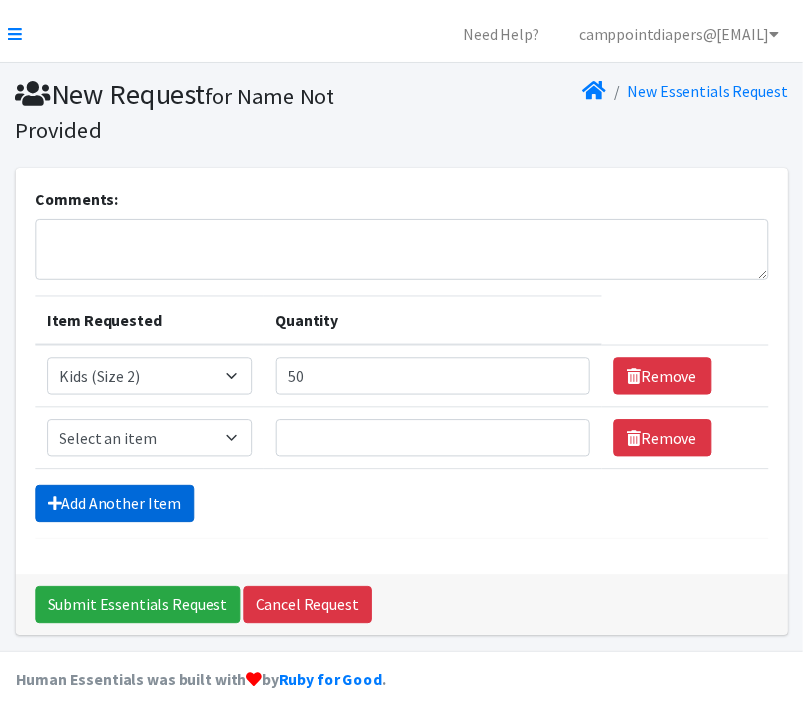 scroll, scrollTop: 0, scrollLeft: 0, axis: both 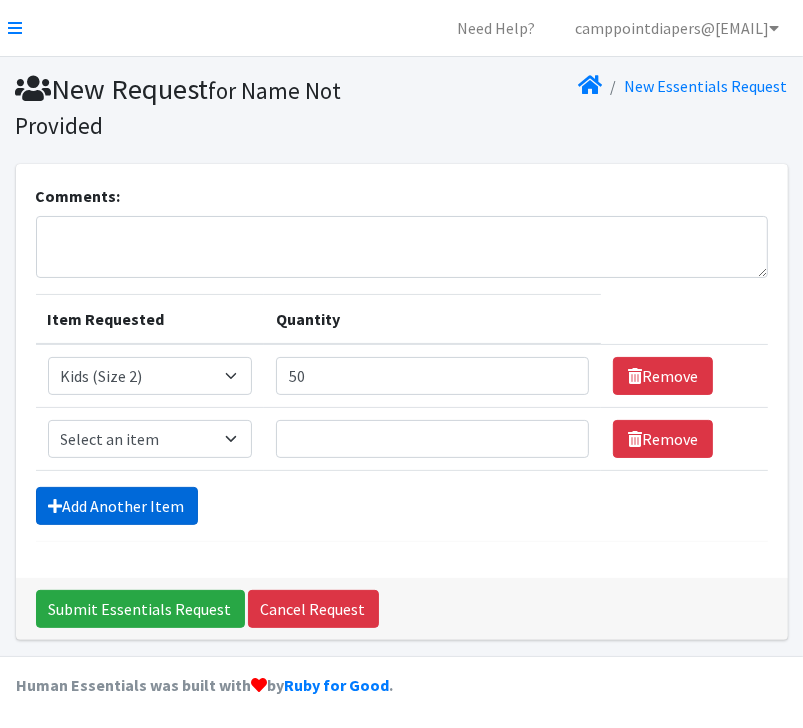 click on "Add Another Item" at bounding box center [117, 506] 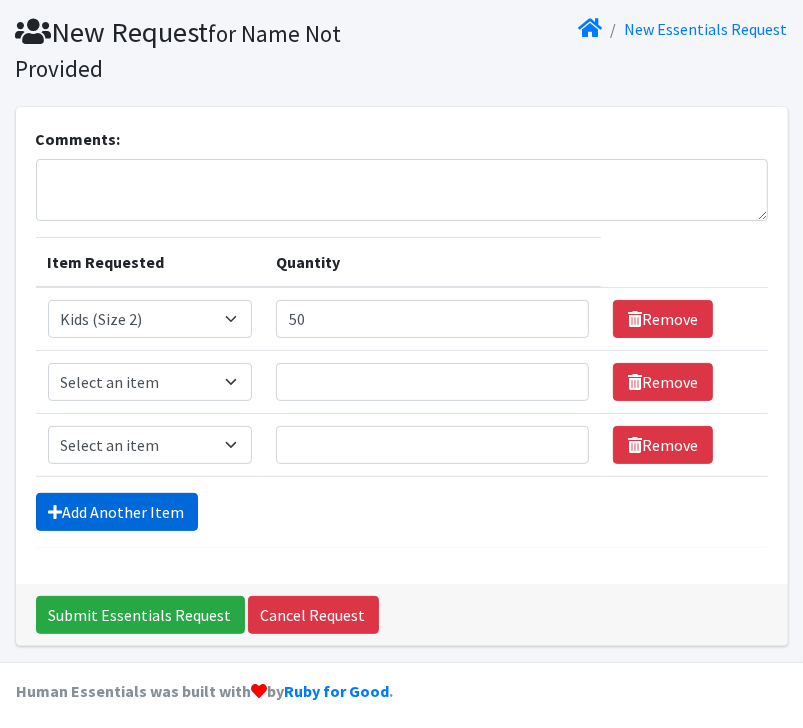 scroll, scrollTop: 63, scrollLeft: 0, axis: vertical 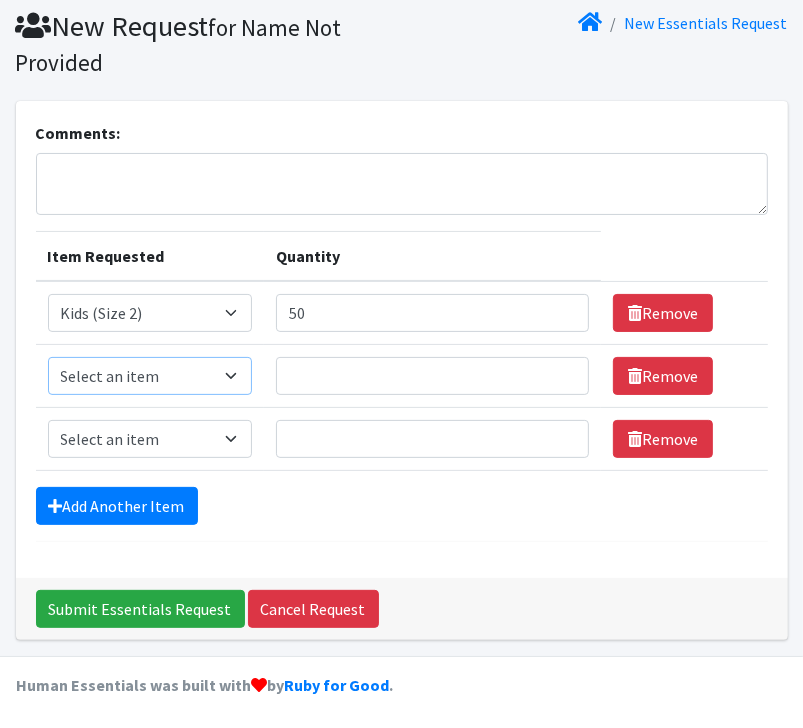 click on "Select an item
Kids (Newborn)
Kids (Size 1)
Kids (Size 2)
Kids (Size 3)
Kids (Size 4)
Kids (Size 5)
Kids (Size 6)
Premie (Huggies)
Wipes (Baby)" at bounding box center (150, 376) 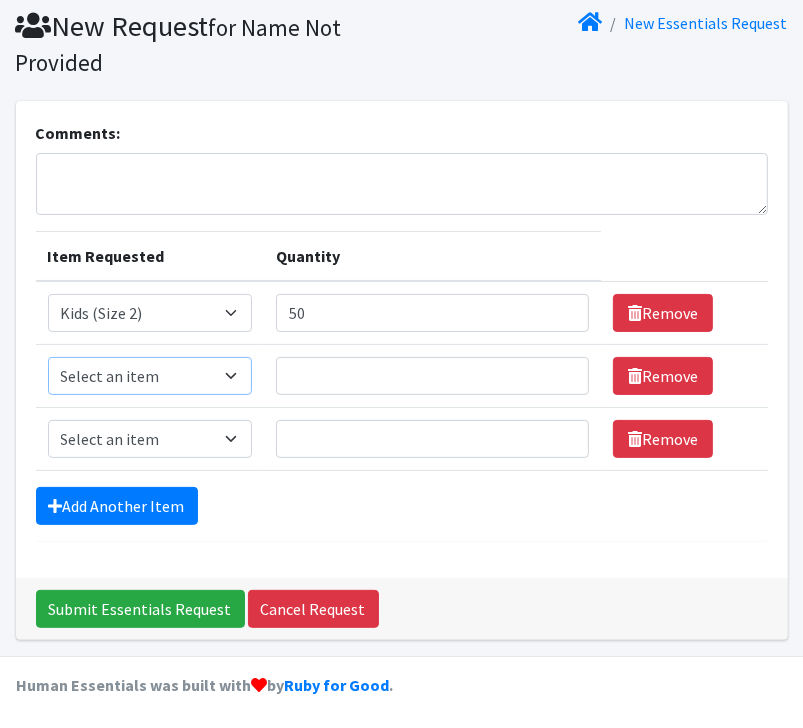 select on "3476" 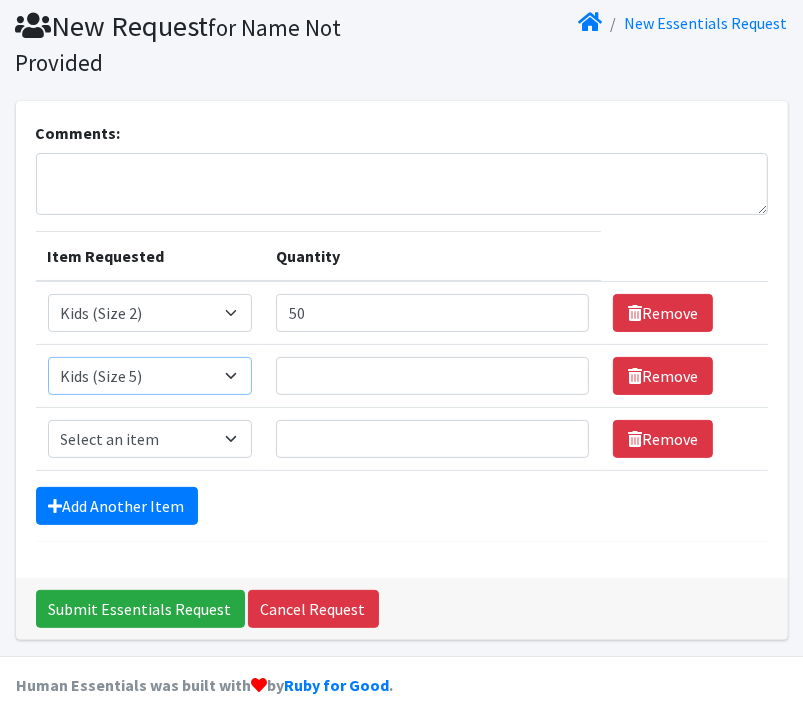 click on "Select an item
Kids (Newborn)
Kids (Size 1)
Kids (Size 2)
Kids (Size 3)
Kids (Size 4)
Kids (Size 5)
Kids (Size 6)
Premie (Huggies)
Wipes (Baby)" at bounding box center (150, 376) 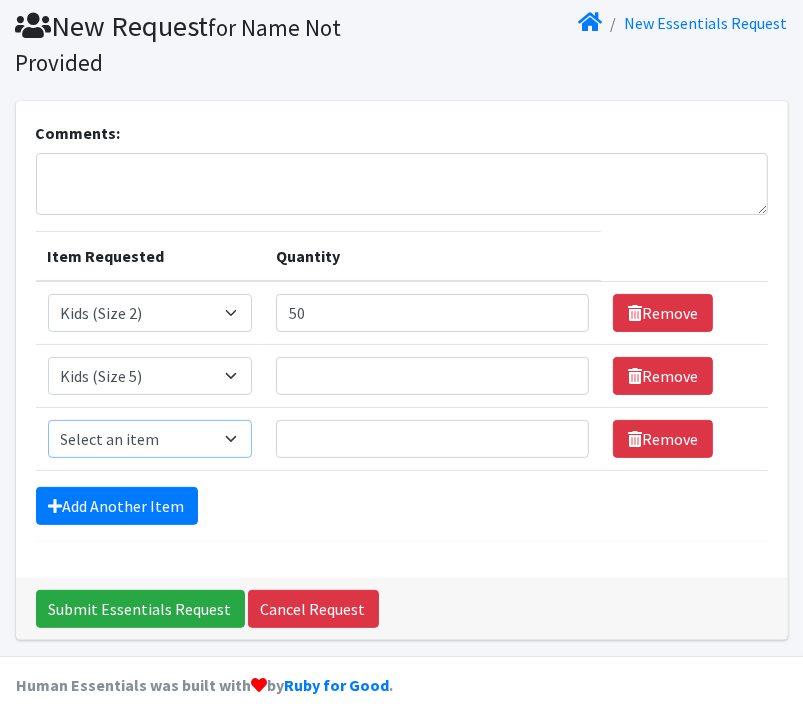 click on "Select an item
Kids (Newborn)
Kids (Size 1)
Kids (Size 2)
Kids (Size 3)
Kids (Size 4)
Kids (Size 5)
Kids (Size 6)
Premie (Huggies)
Wipes (Baby)" at bounding box center (150, 439) 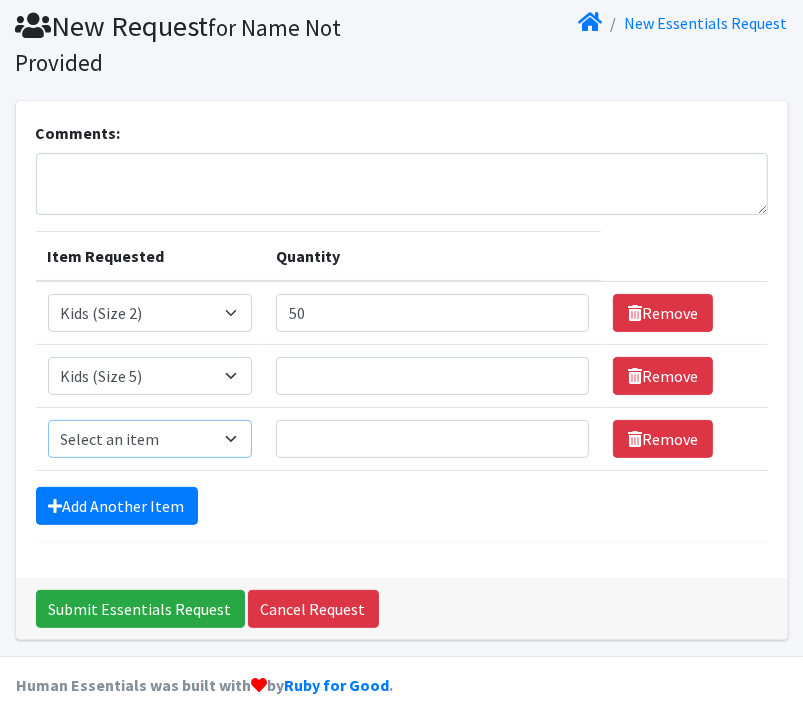 select on "3486" 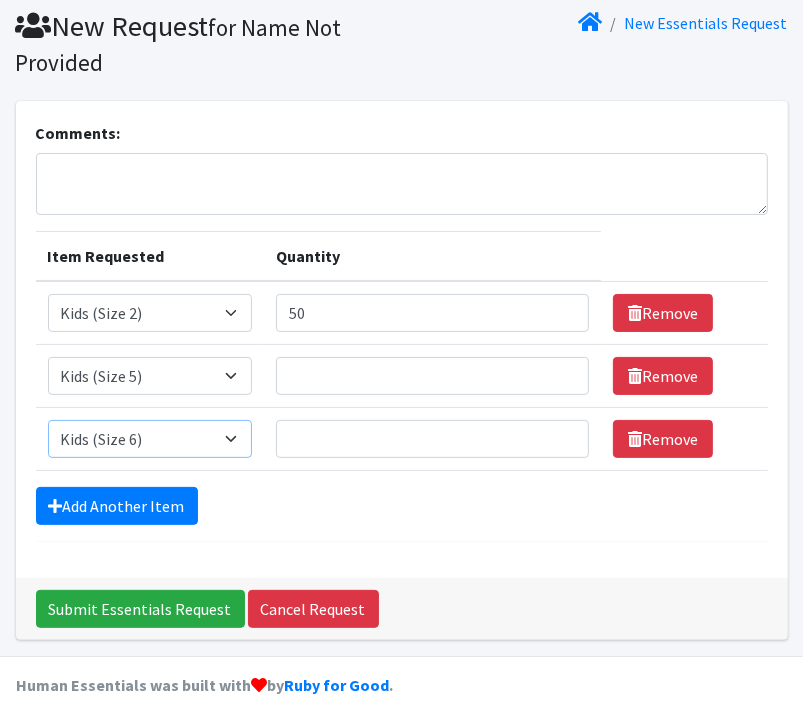click on "Select an item
Kids (Newborn)
Kids (Size 1)
Kids (Size 2)
Kids (Size 3)
Kids (Size 4)
Kids (Size 5)
Kids (Size 6)
Premie (Huggies)
Wipes (Baby)" at bounding box center [150, 439] 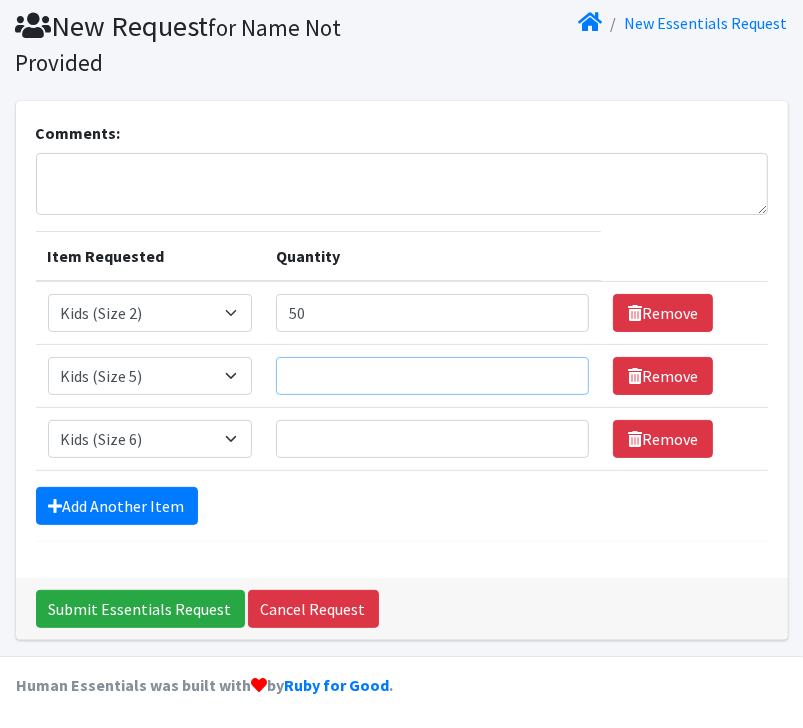 click on "Quantity" at bounding box center [432, 376] 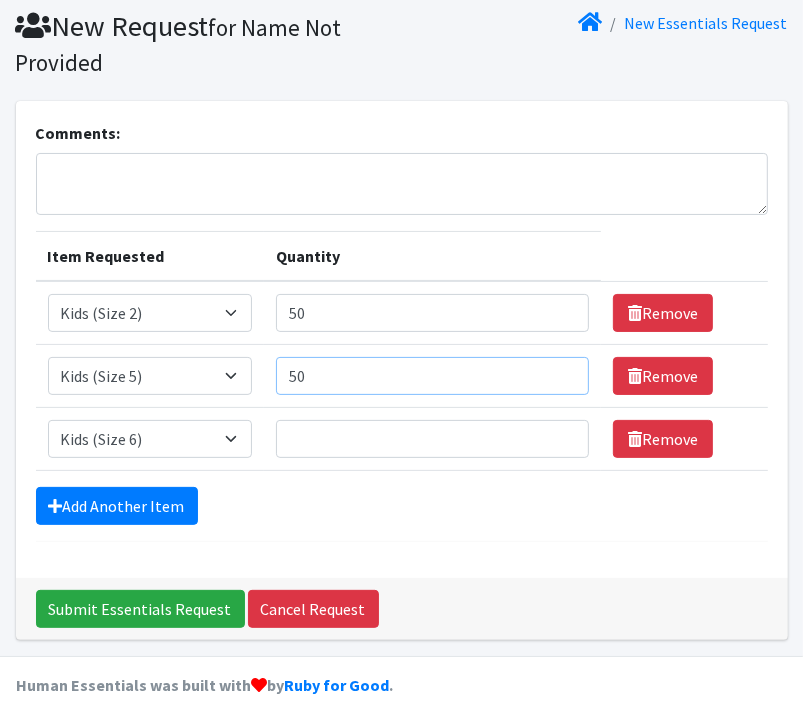 type on "50" 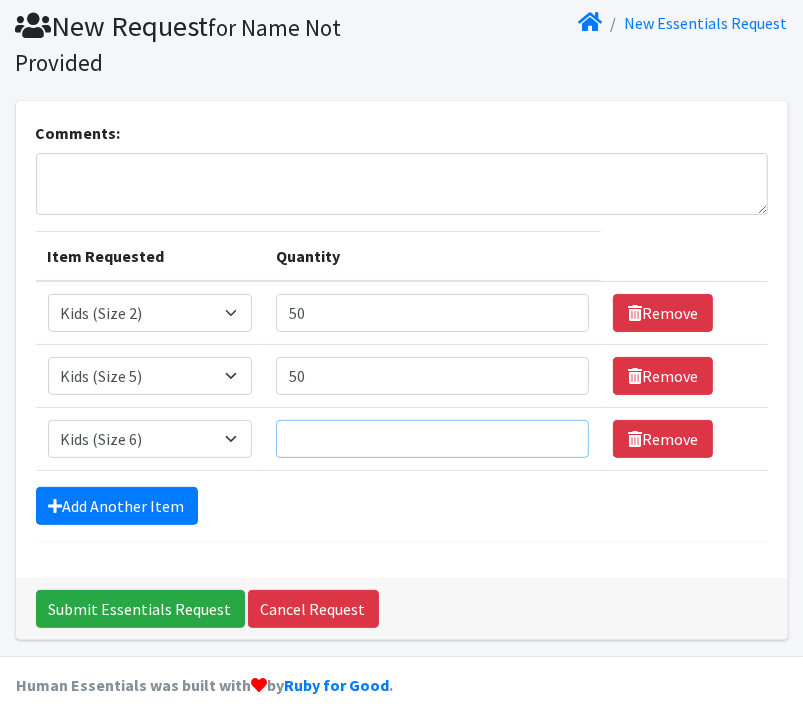 click on "Quantity" at bounding box center (432, 439) 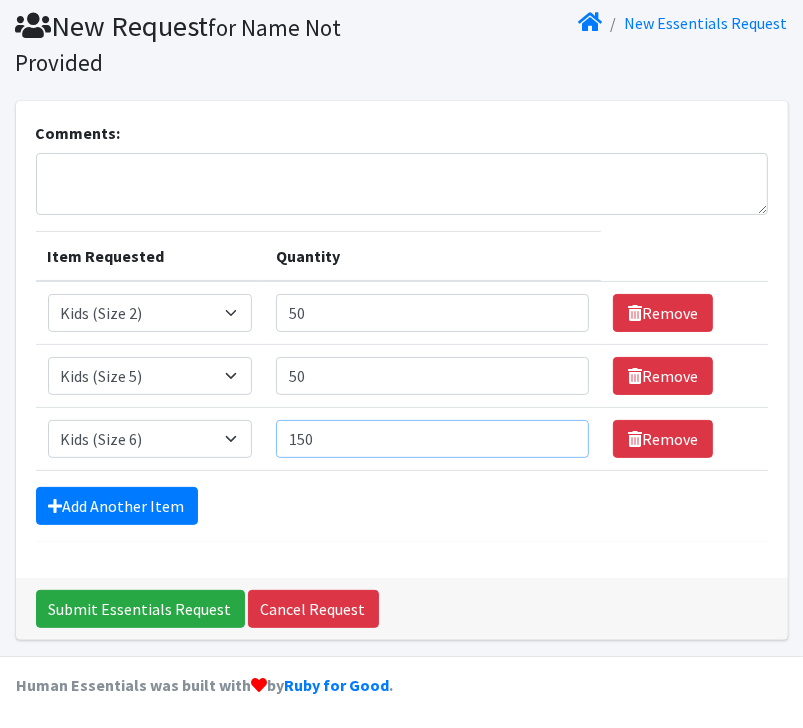 type on "150" 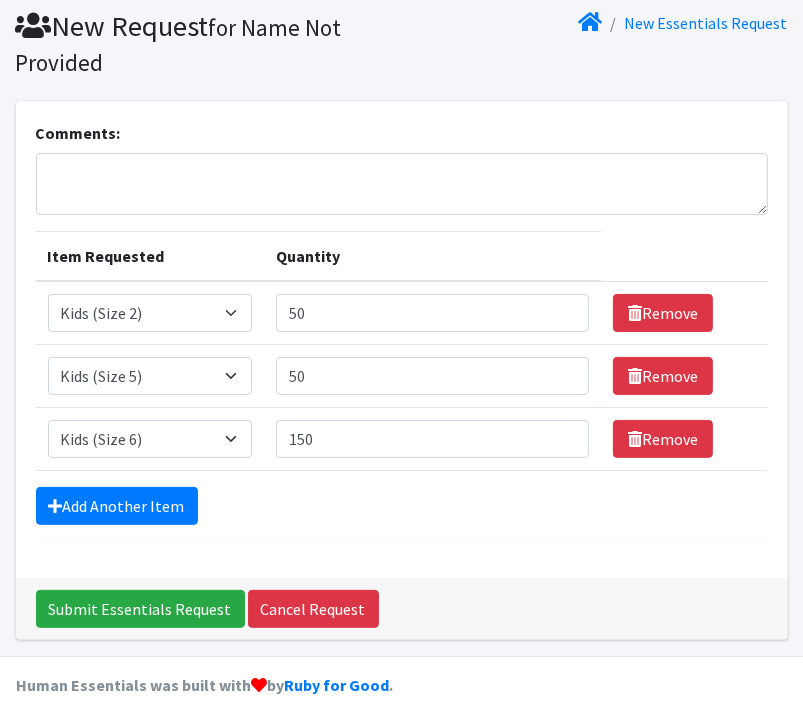 click on "Add Another Item" at bounding box center (402, 506) 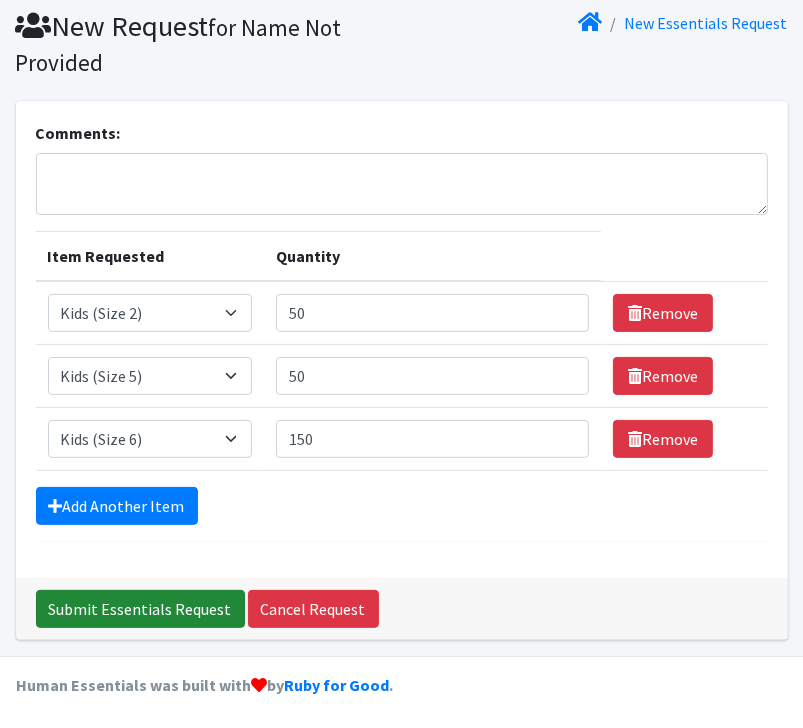 click on "Submit Essentials Request" at bounding box center [140, 609] 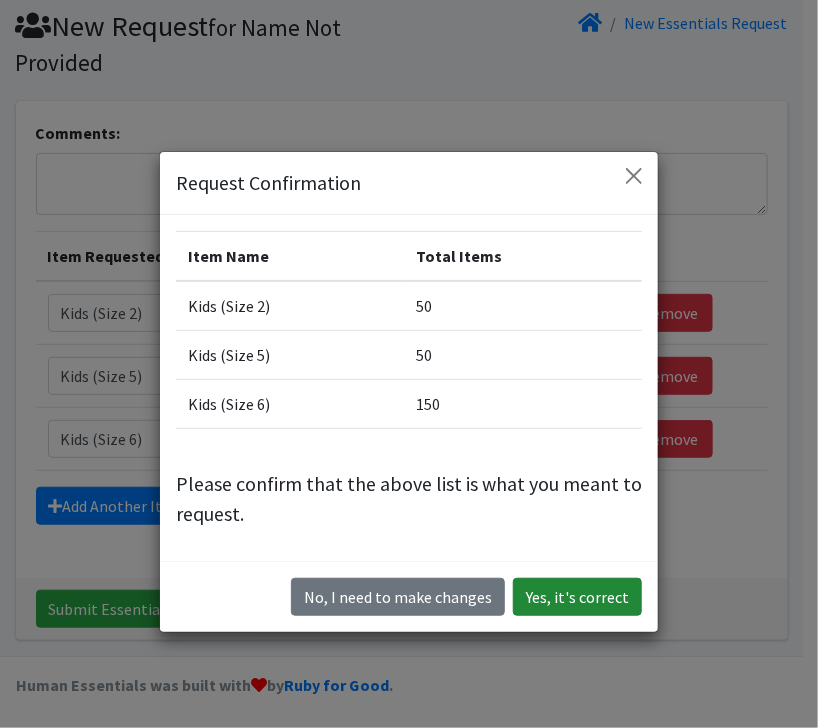 click on "Yes, it's correct" at bounding box center [577, 597] 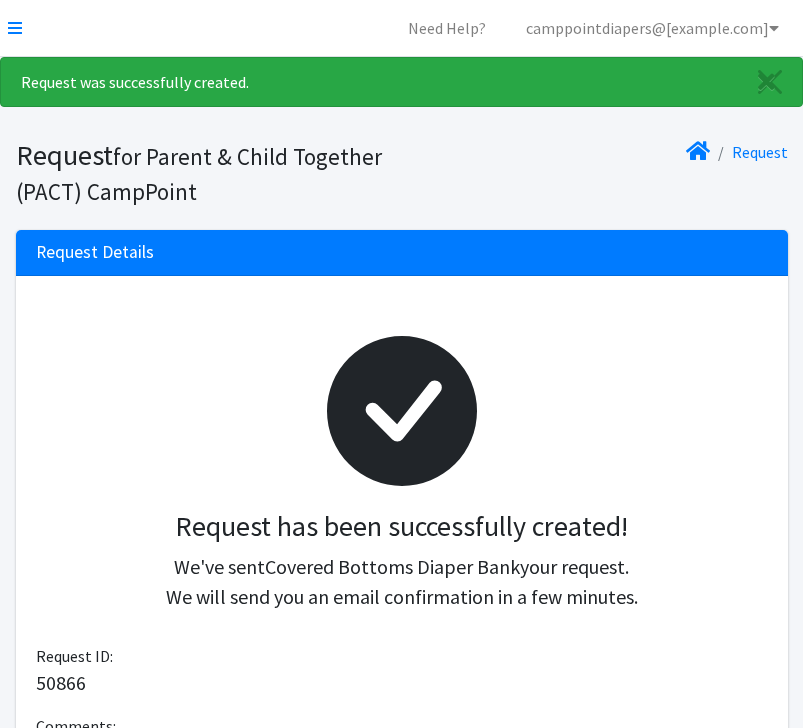 scroll, scrollTop: 0, scrollLeft: 0, axis: both 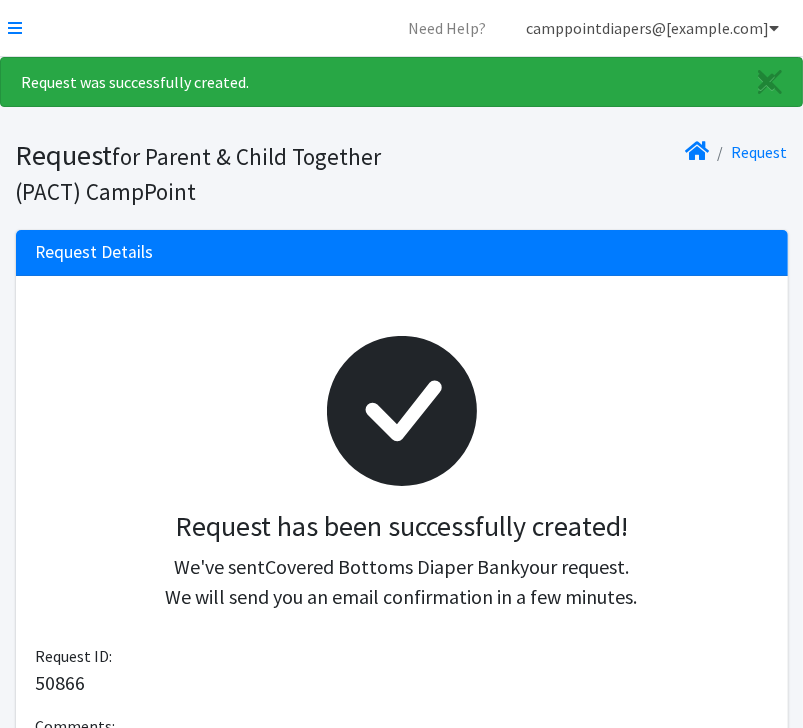 click on "camppointdiapers@pactheadstart.com" at bounding box center (652, 28) 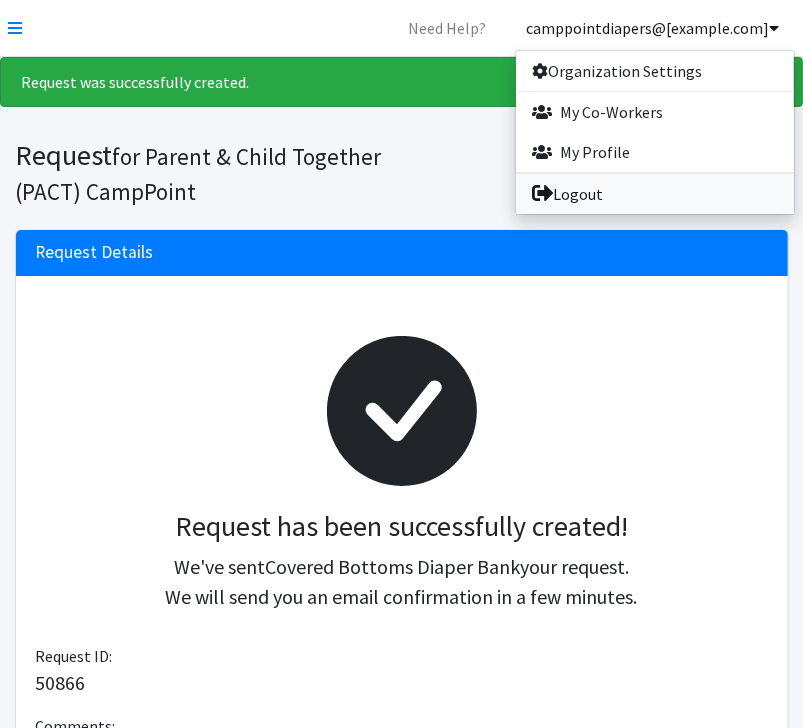 click on "Logout" at bounding box center (655, 194) 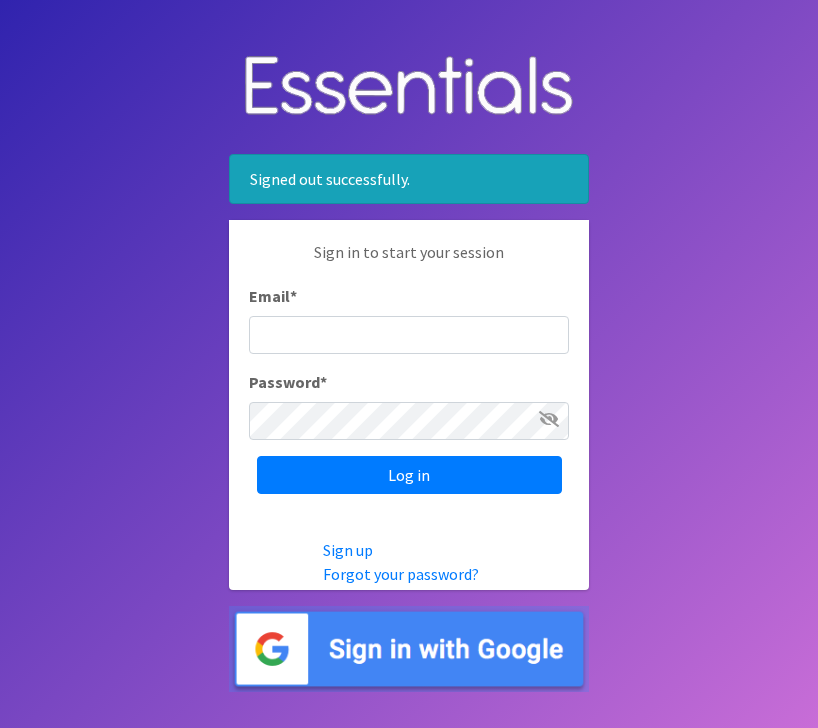 scroll, scrollTop: 0, scrollLeft: 0, axis: both 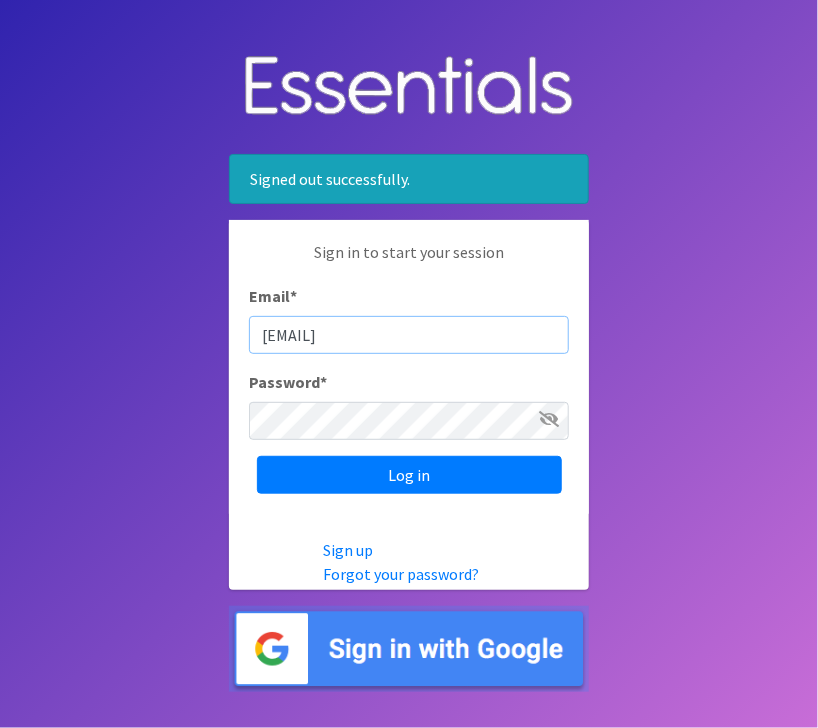 click on "camppointdiapers@pactheadstart.com" at bounding box center [409, 335] 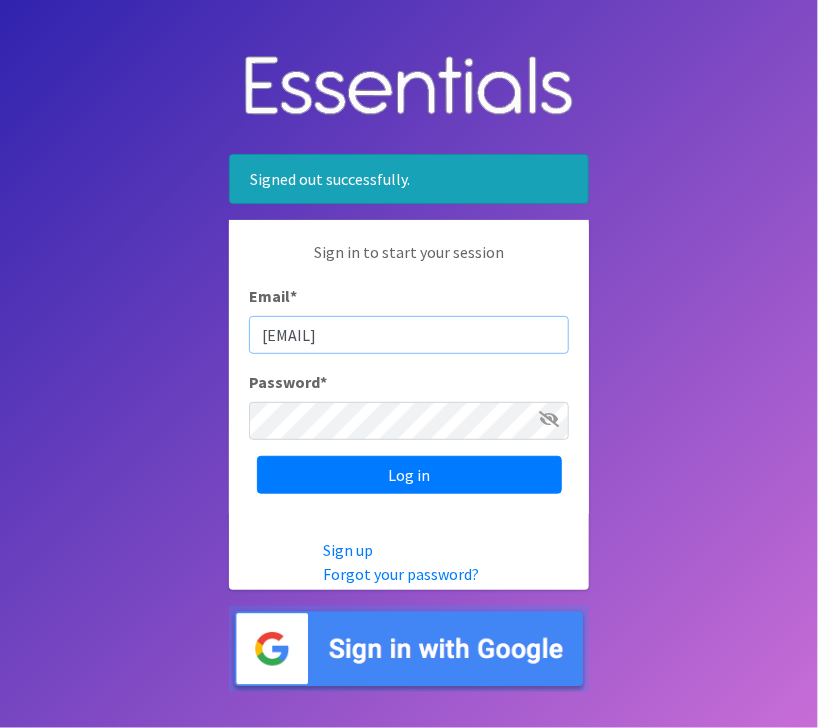 type on "macombdiapers@[example.com]" 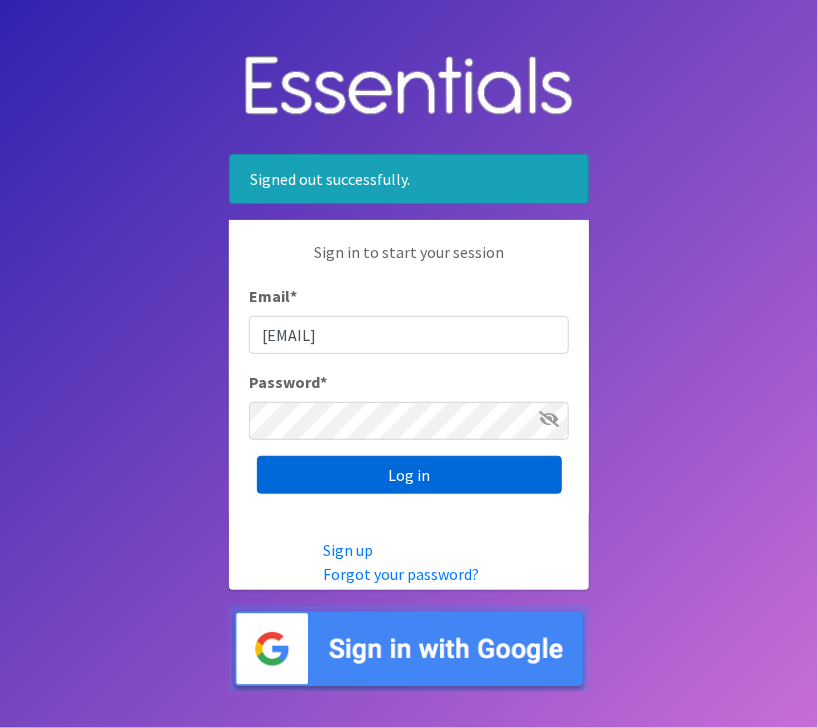 click on "Log in" at bounding box center [409, 475] 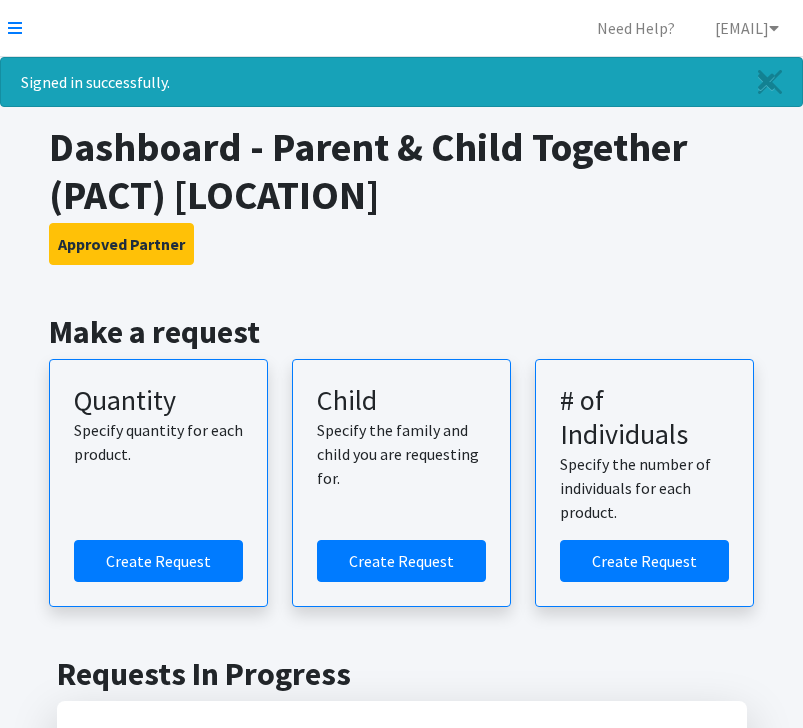 scroll, scrollTop: 0, scrollLeft: 0, axis: both 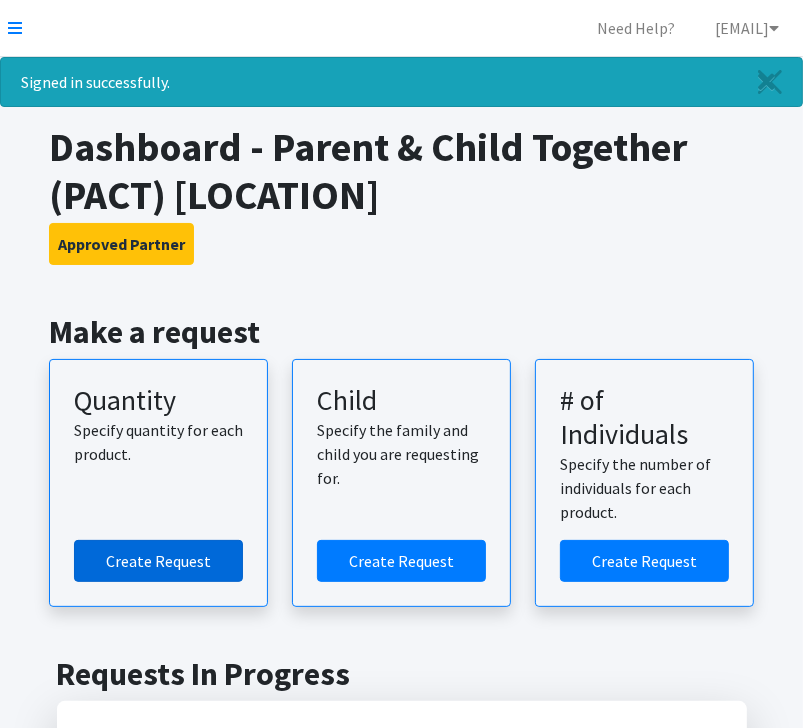 click on "Create Request" at bounding box center [158, 561] 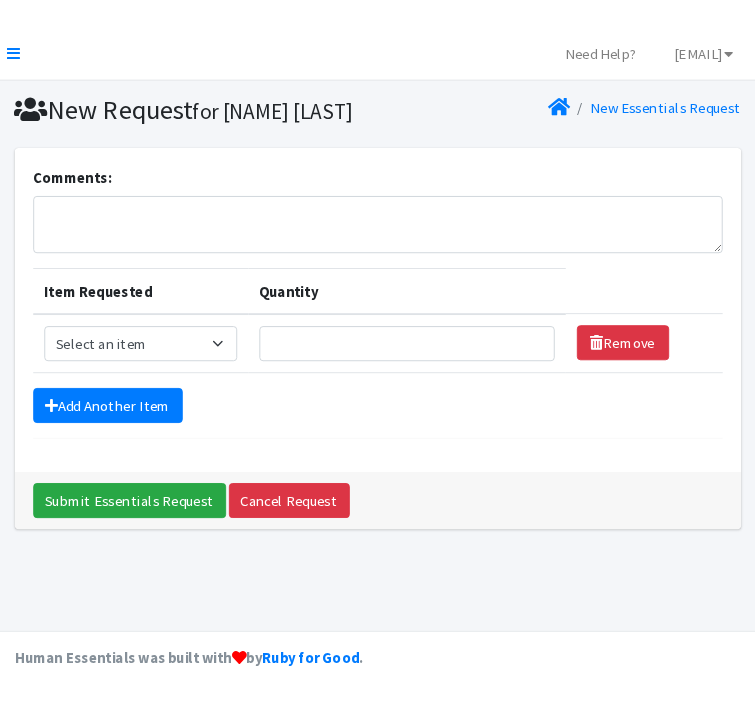 scroll, scrollTop: 0, scrollLeft: 0, axis: both 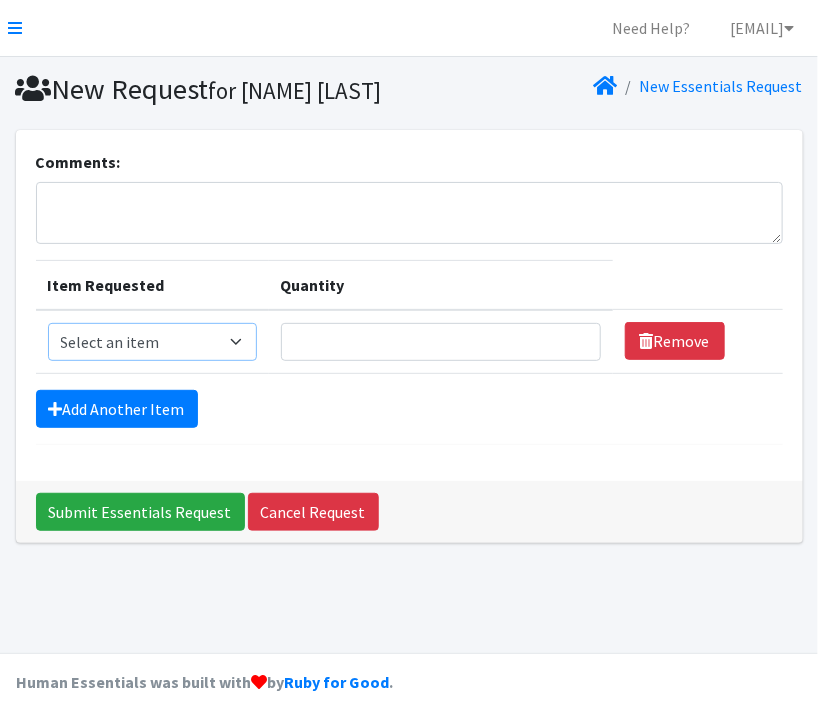 click on "Select an item
Kids (Newborn)
Kids (Size 1)
Kids (Size 2)
Kids (Size 3)
Kids (Size 4)
Kids (Size 5)
Kids (Size 6)
Premie (Huggies)
Wipes (Baby)" at bounding box center [152, 342] 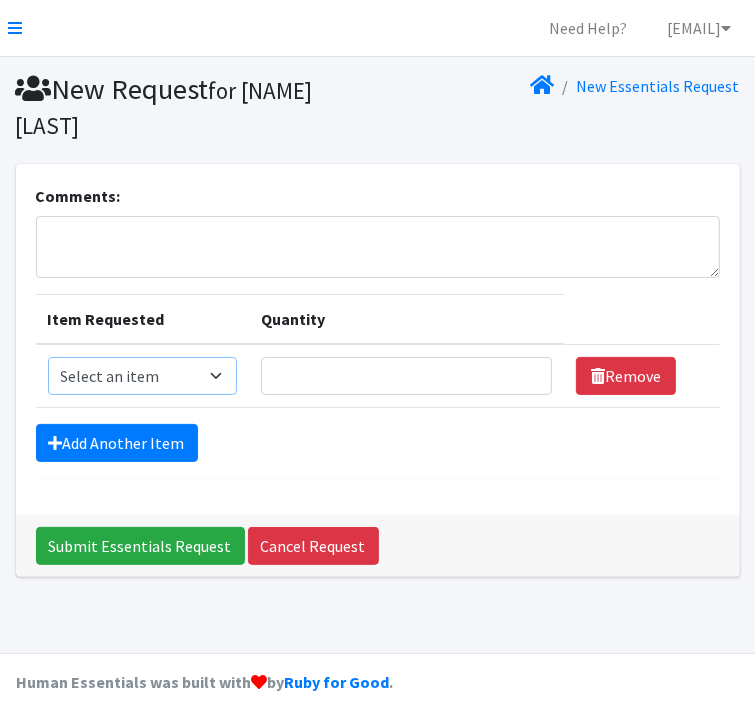 click on "Select an item
Kids (Newborn)
Kids (Size 1)
Kids (Size 2)
Kids (Size 3)
Kids (Size 4)
Kids (Size 5)
Kids (Size 6)
Premie (Huggies)
Wipes (Baby)" at bounding box center [142, 376] 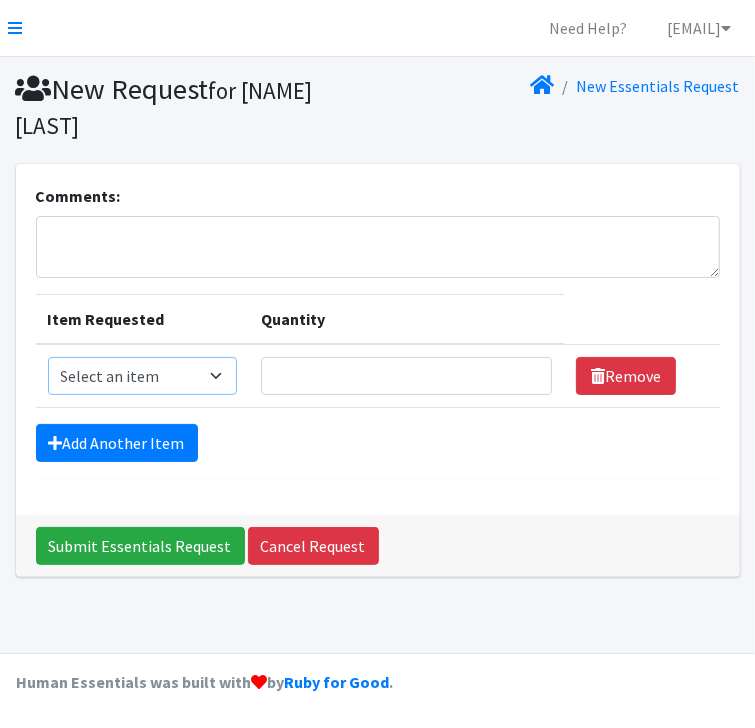 select on "3483" 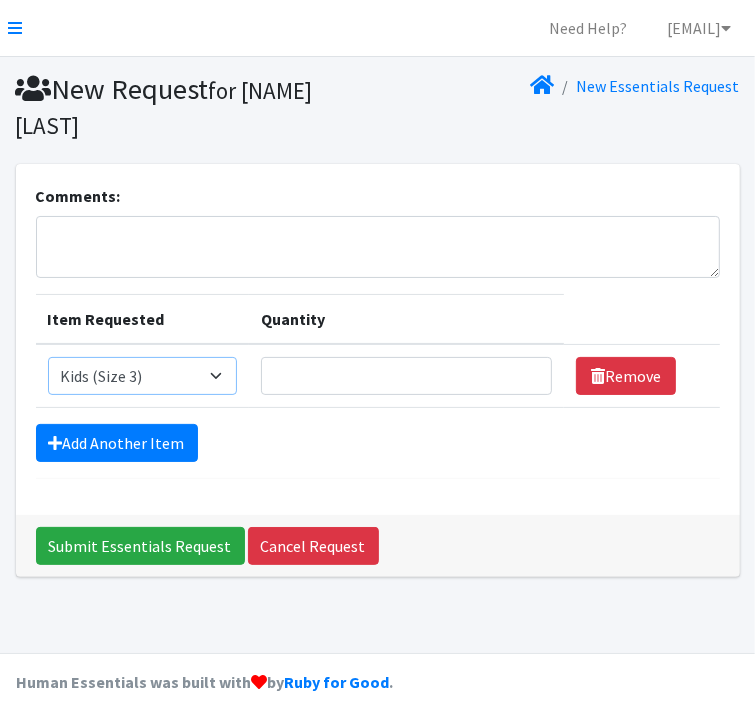 click on "Select an item
Kids (Newborn)
Kids (Size 1)
Kids (Size 2)
Kids (Size 3)
Kids (Size 4)
Kids (Size 5)
Kids (Size 6)
Premie (Huggies)
Wipes (Baby)" at bounding box center (142, 376) 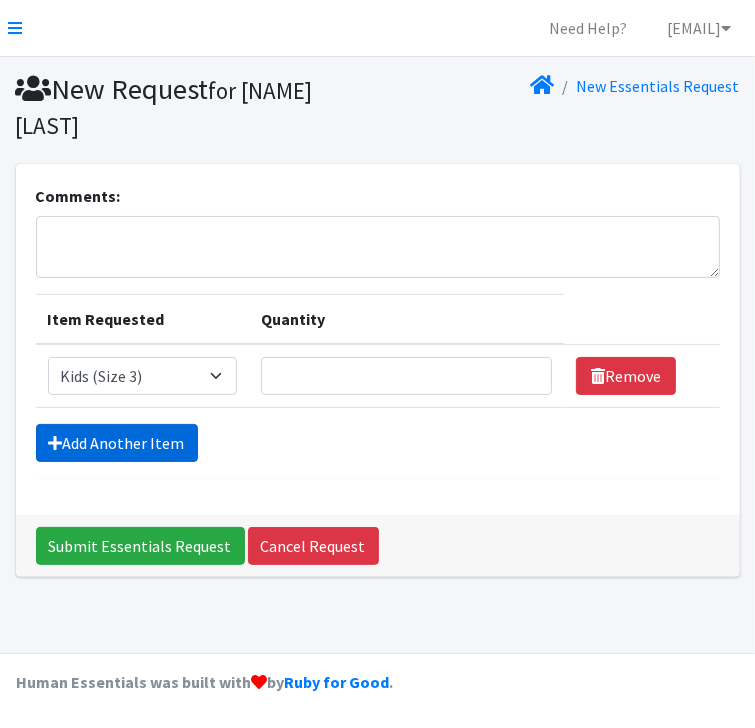 click on "Add Another Item" at bounding box center [117, 443] 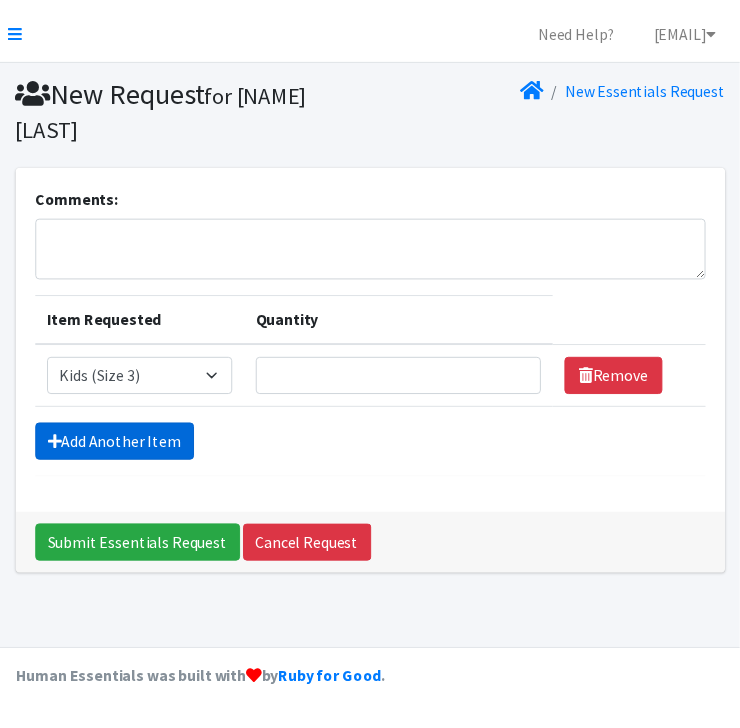 scroll, scrollTop: 0, scrollLeft: 0, axis: both 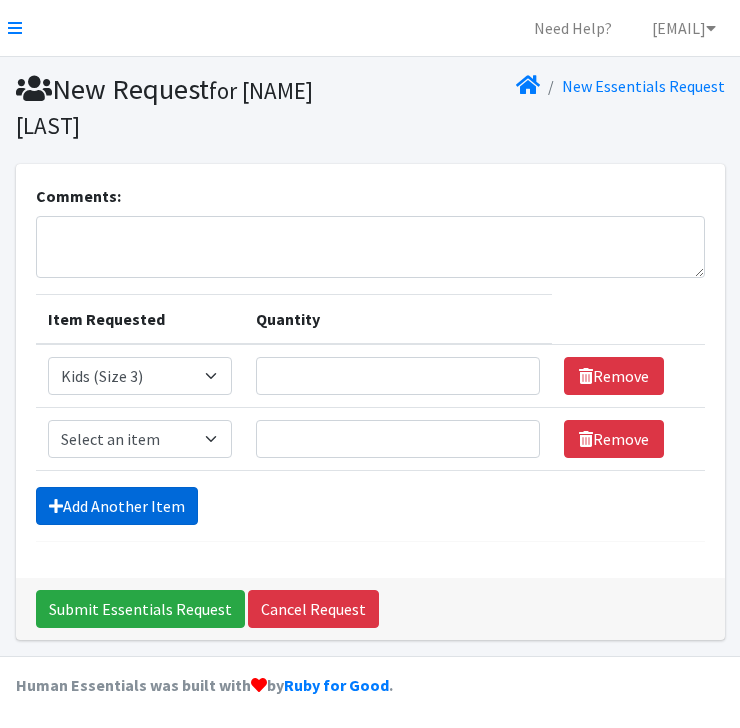 click on "Add Another Item" at bounding box center [117, 506] 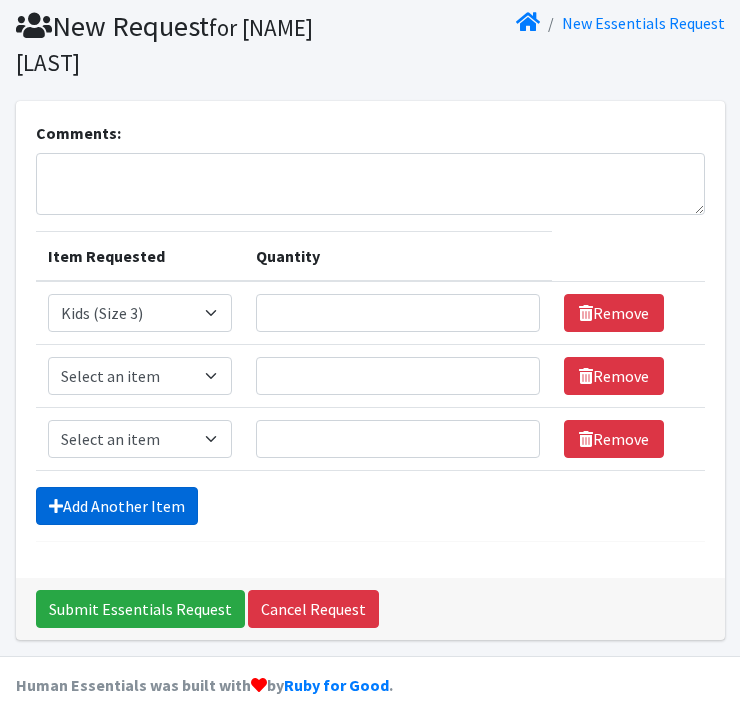 click on "Add Another Item" at bounding box center [117, 506] 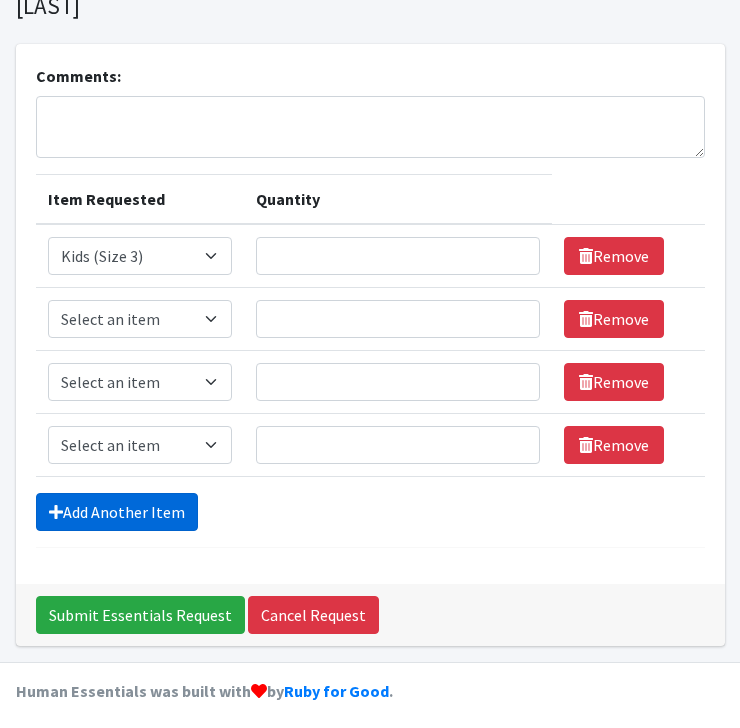 scroll, scrollTop: 126, scrollLeft: 0, axis: vertical 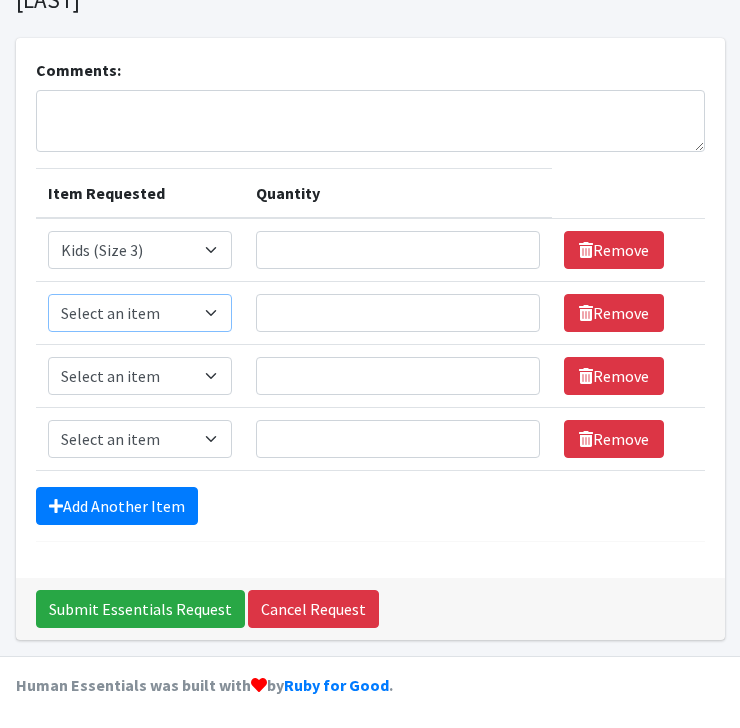click on "Select an item
Kids (Newborn)
Kids (Size 1)
Kids (Size 2)
Kids (Size 3)
Kids (Size 4)
Kids (Size 5)
Kids (Size 6)
Premie (Huggies)
Wipes (Baby)" at bounding box center [140, 313] 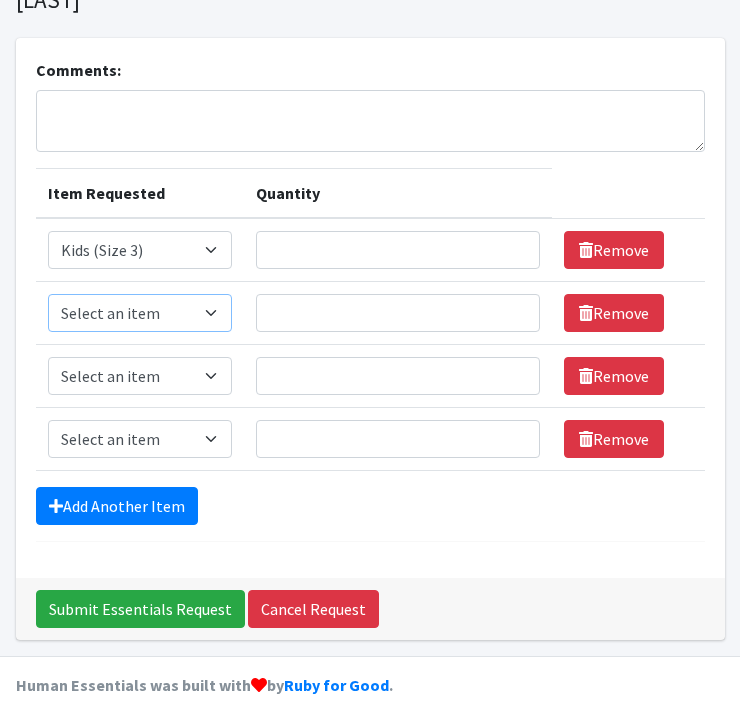 select on "3484" 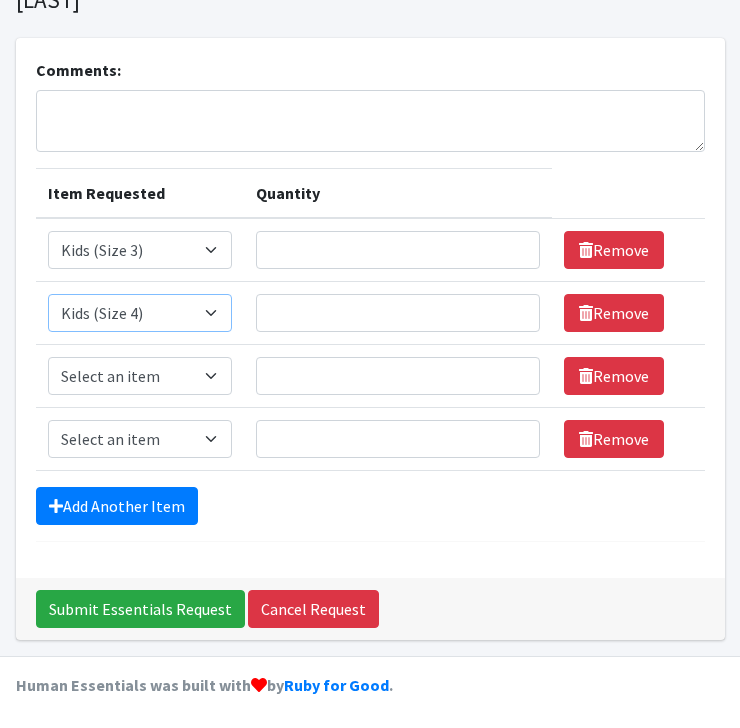 click on "Select an item
Kids (Newborn)
Kids (Size 1)
Kids (Size 2)
Kids (Size 3)
Kids (Size 4)
Kids (Size 5)
Kids (Size 6)
Premie (Huggies)
Wipes (Baby)" at bounding box center [140, 313] 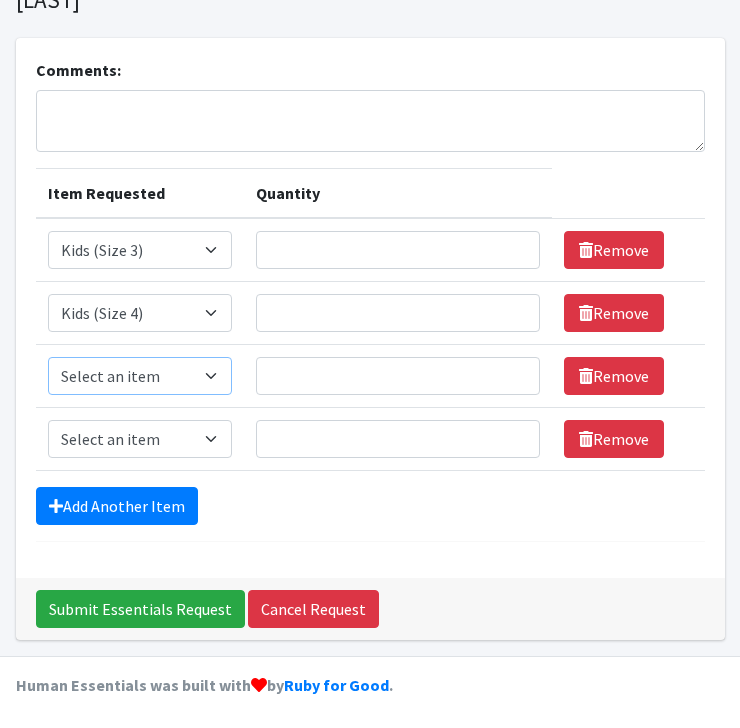 click on "Select an item
Kids (Newborn)
Kids (Size 1)
Kids (Size 2)
Kids (Size 3)
Kids (Size 4)
Kids (Size 5)
Kids (Size 6)
Premie (Huggies)
Wipes (Baby)" at bounding box center (140, 376) 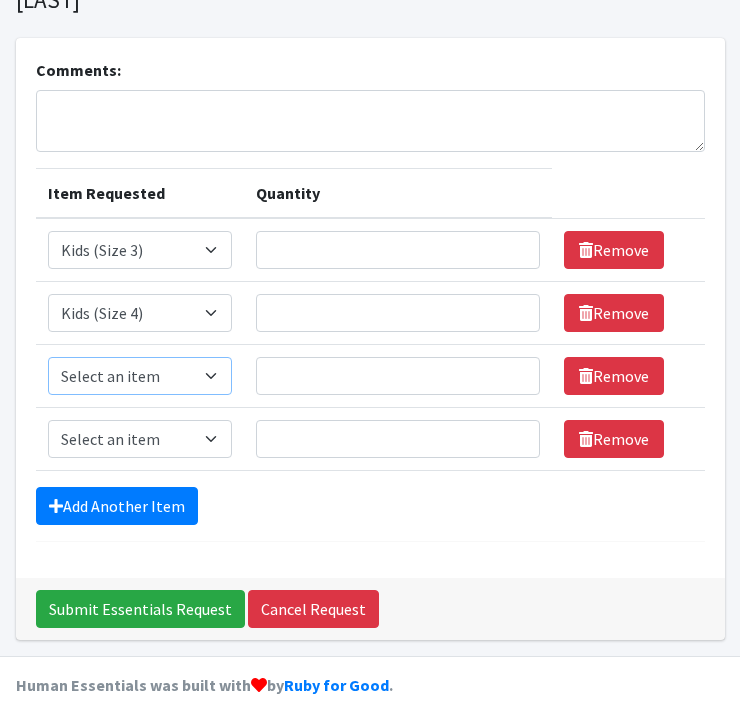 select on "3476" 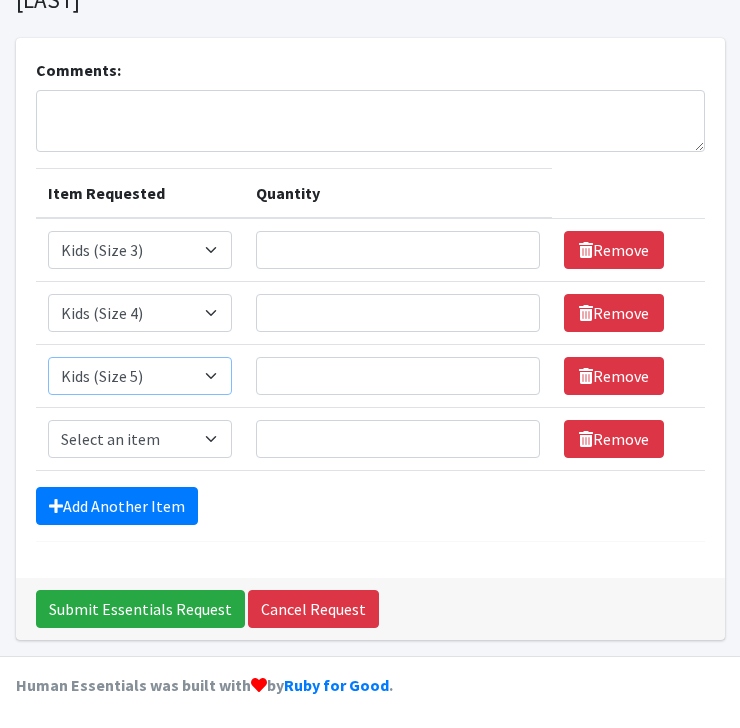 click on "Select an item
Kids (Newborn)
Kids (Size 1)
Kids (Size 2)
Kids (Size 3)
Kids (Size 4)
Kids (Size 5)
Kids (Size 6)
Premie (Huggies)
Wipes (Baby)" at bounding box center [140, 376] 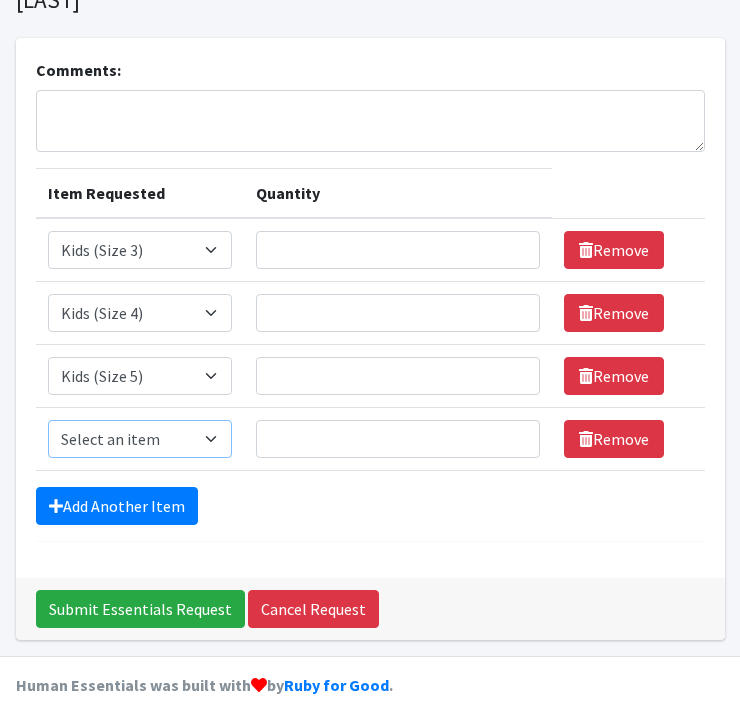 click on "Select an item
Kids (Newborn)
Kids (Size 1)
Kids (Size 2)
Kids (Size 3)
Kids (Size 4)
Kids (Size 5)
Kids (Size 6)
Premie (Huggies)
Wipes (Baby)" at bounding box center (140, 439) 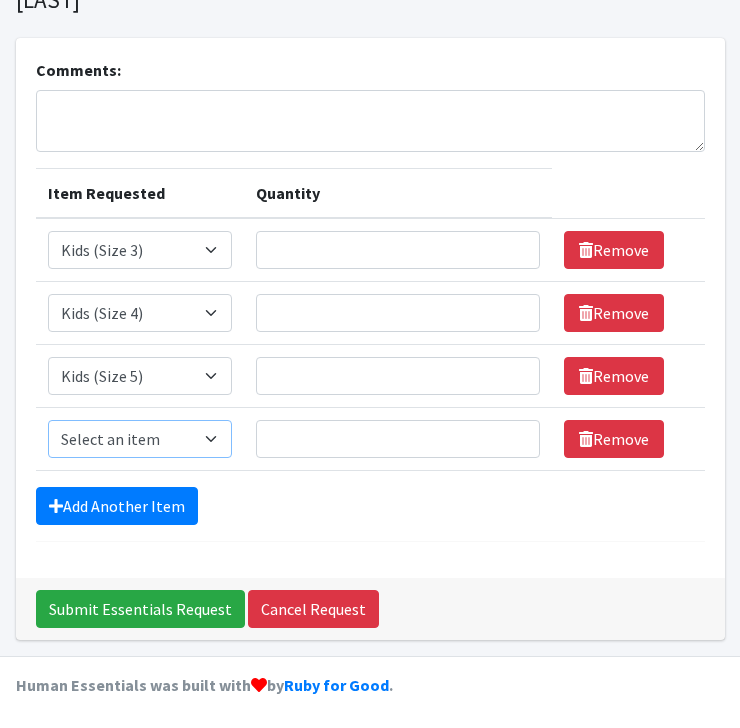 select on "3486" 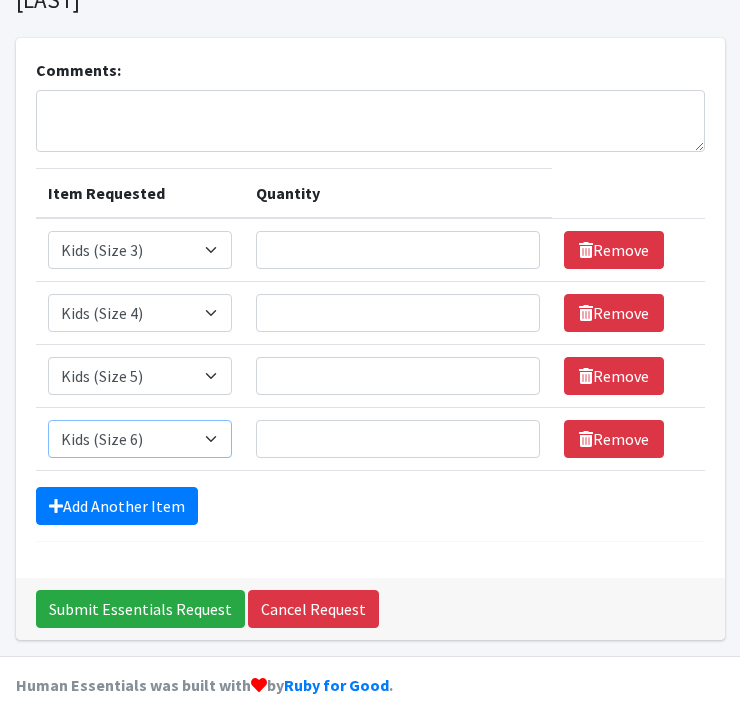click on "Select an item
Kids (Newborn)
Kids (Size 1)
Kids (Size 2)
Kids (Size 3)
Kids (Size 4)
Kids (Size 5)
Kids (Size 6)
Premie (Huggies)
Wipes (Baby)" at bounding box center [140, 439] 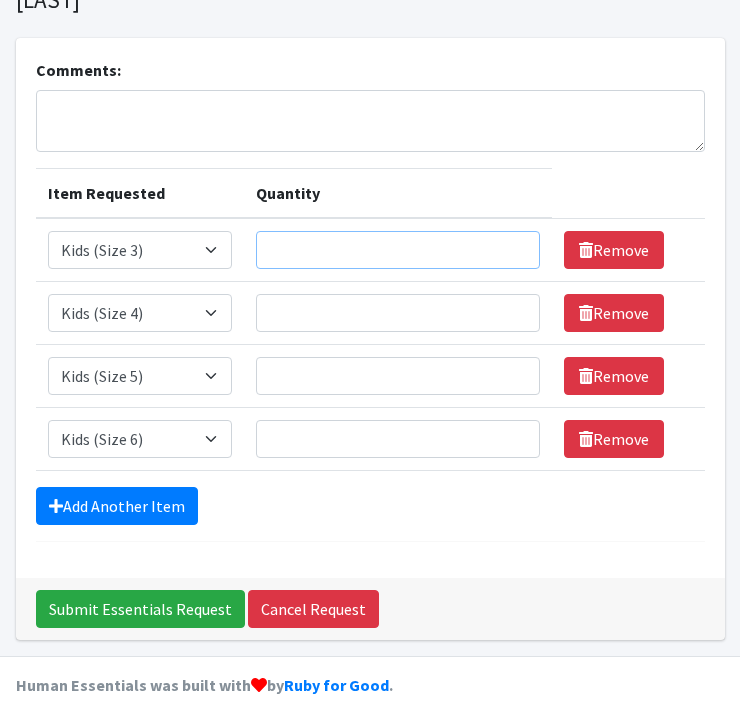 click on "Quantity" at bounding box center (398, 250) 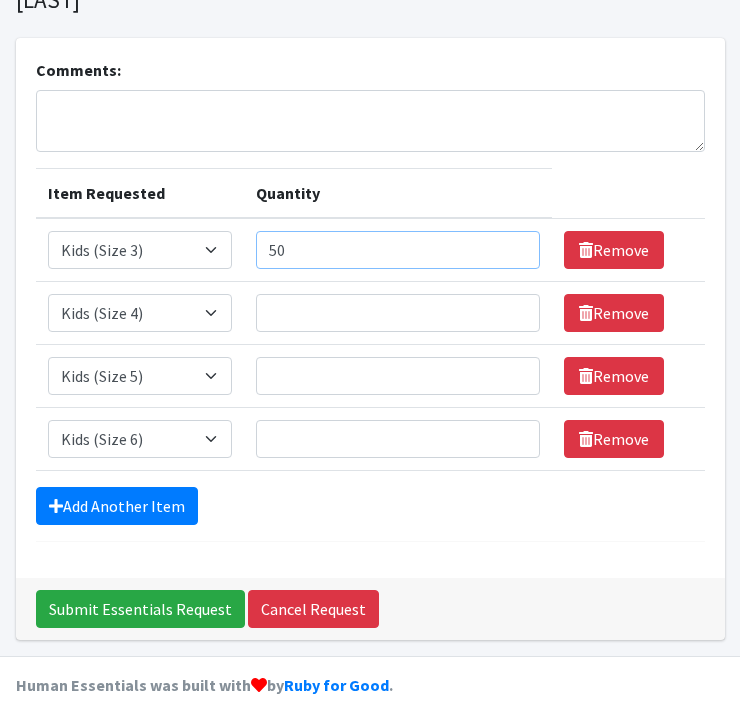 type on "50" 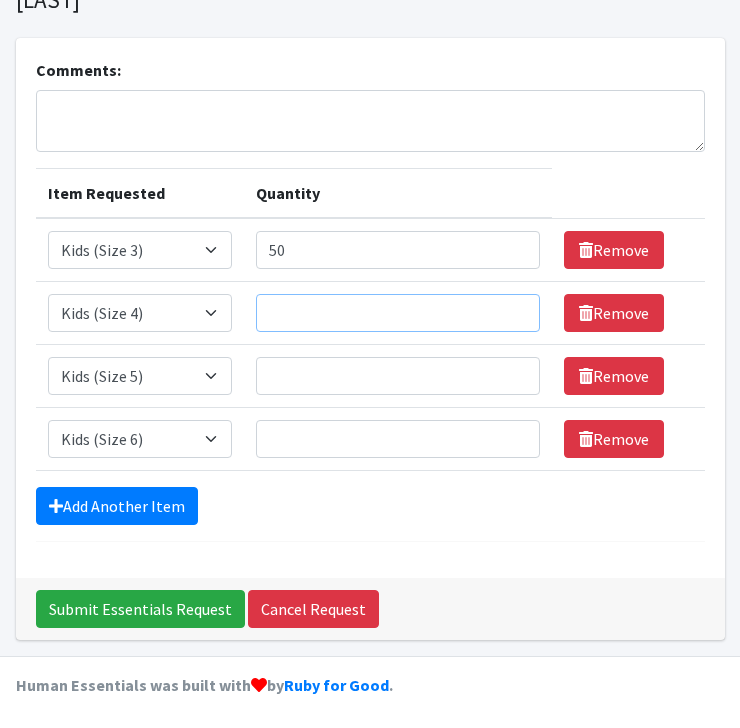 click on "Quantity" at bounding box center [398, 313] 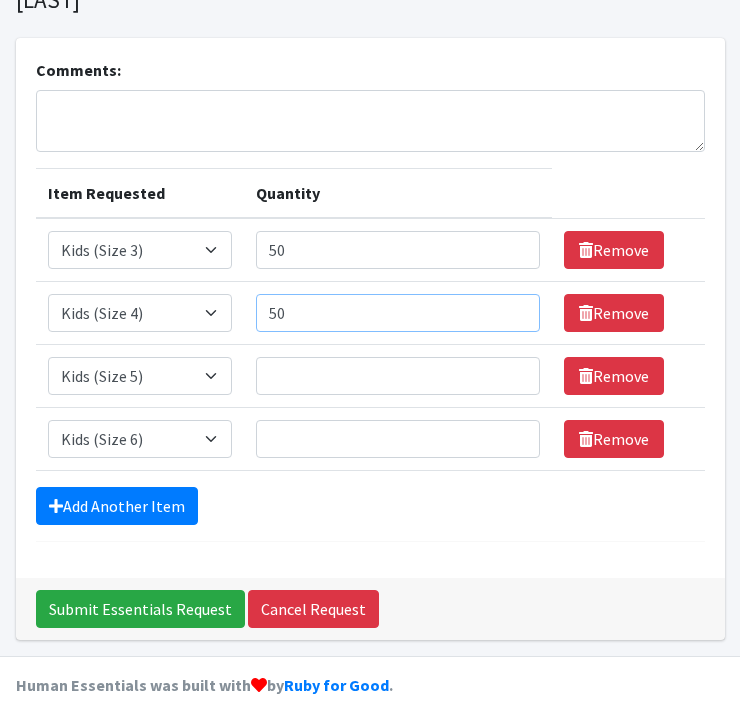 type on "50" 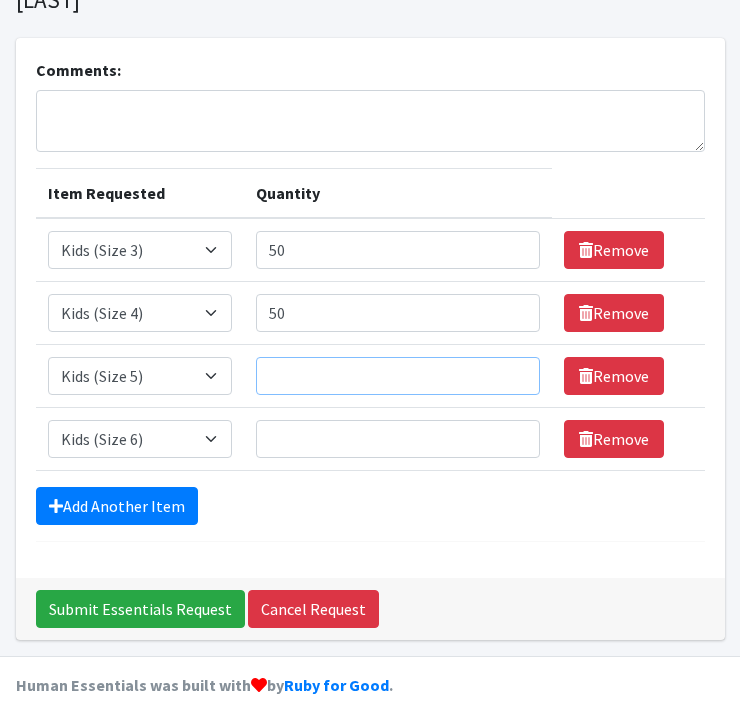 click on "Quantity" at bounding box center [398, 376] 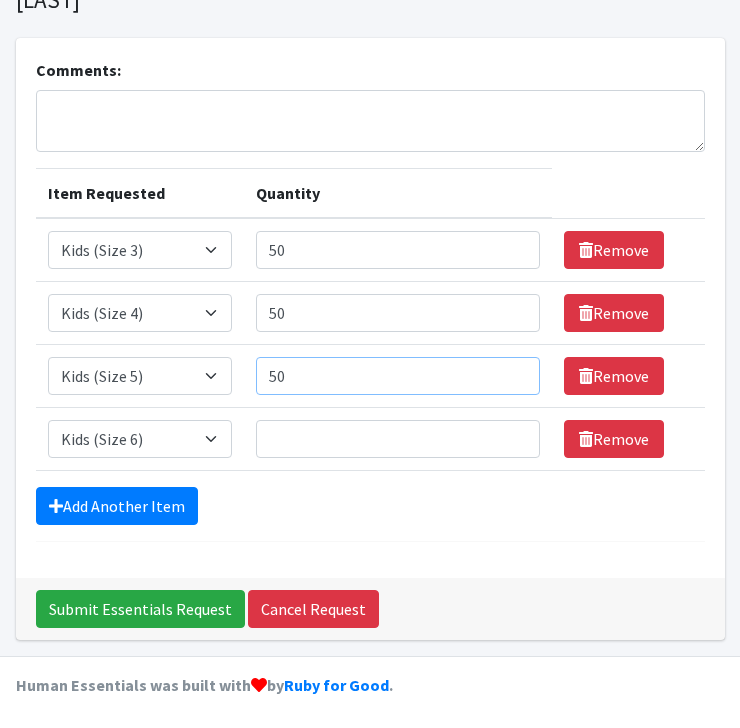 type on "50" 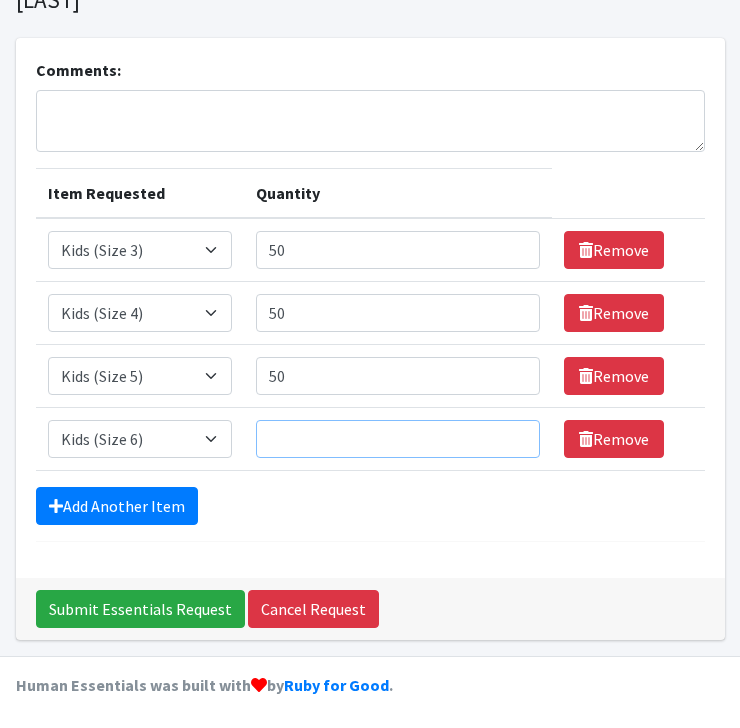click on "Quantity" at bounding box center [398, 439] 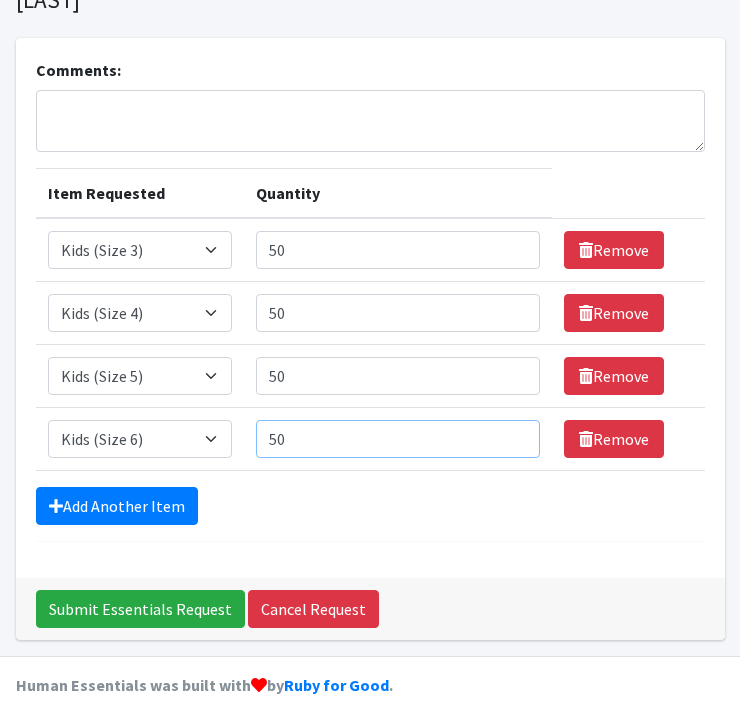 type on "50" 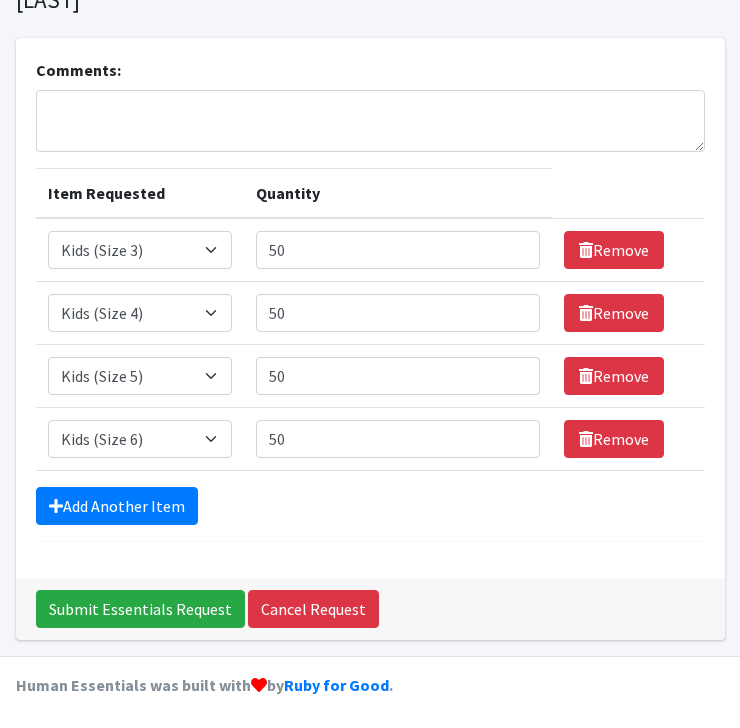 click on "Comments:
Item Requested
Quantity
Item Requested
Select an item
Kids (Newborn)
Kids (Size 1)
Kids (Size 2)
Kids (Size 3)
Kids (Size 4)
Kids (Size 5)
Kids (Size 6)
Premie (Huggies)
Wipes (Baby)
Quantity
50
Remove
Item Requested
Select an item
Kids (Newborn)
Kids (Size 1)
Kids (Size 2)
Kids (Size 3)
Kids (Size 4)
Kids (Size 5)
Kids (Size 6)
Premie (Huggies)
Wipes (Baby)
Quantity
50
Remove
Item Requested
Select an item
Kids (Newborn)
Kids (Size 1)
Kids (Size 2)
Kids (Size 3)
Kids (Size 4)
Kids (Size 5)
Kids (Size 6)
Premie (Huggies)" at bounding box center (370, 308) 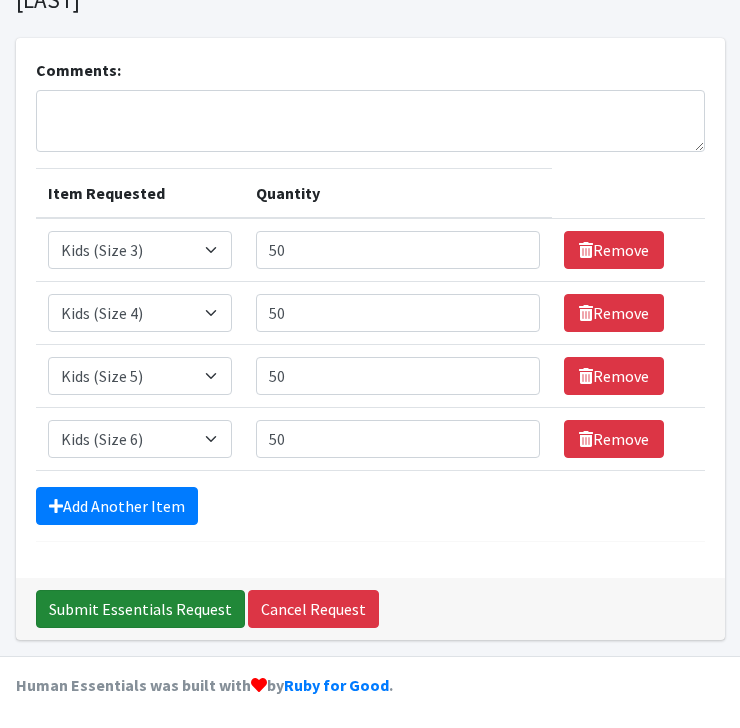 click on "Submit Essentials Request" at bounding box center (140, 609) 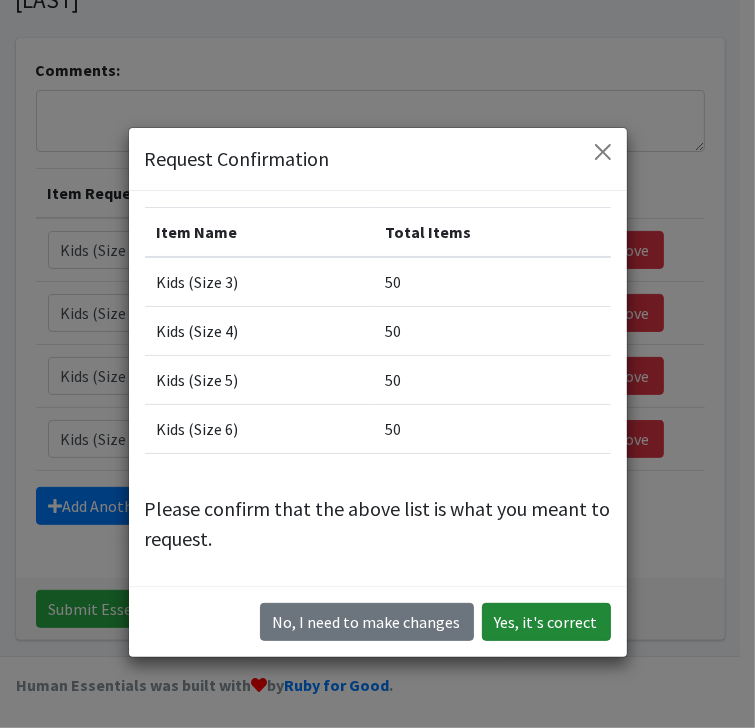 click on "Yes, it's correct" at bounding box center (546, 622) 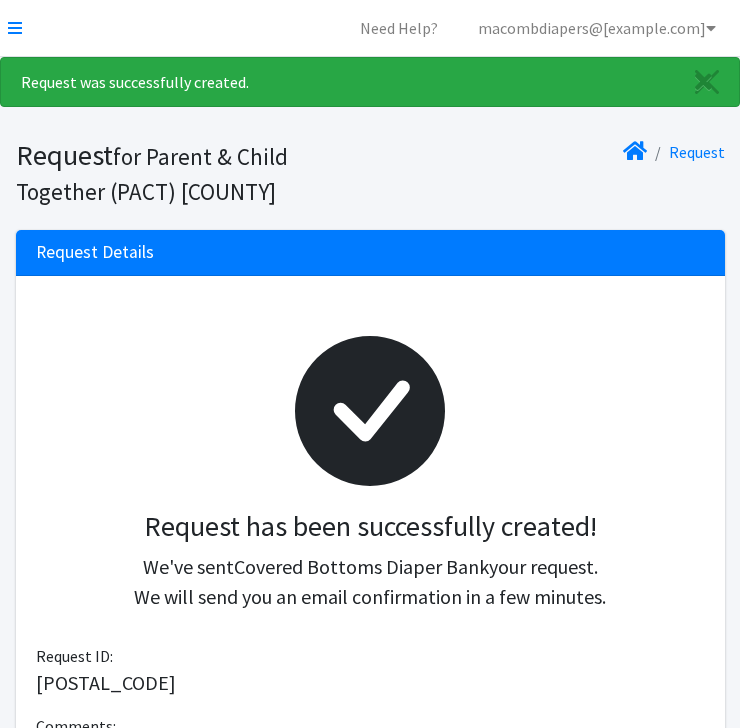 scroll, scrollTop: 0, scrollLeft: 0, axis: both 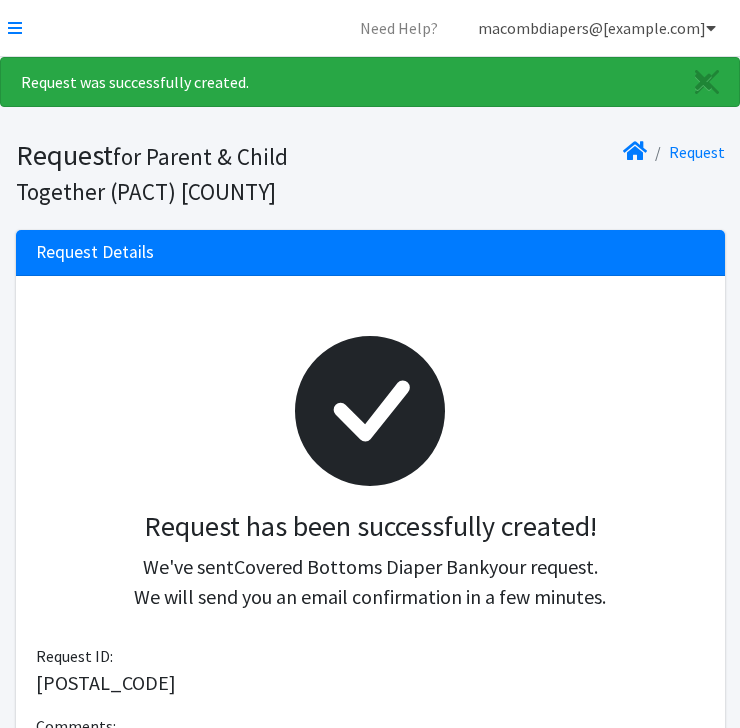 click on "macombdiapers@[example.com]" at bounding box center [597, 28] 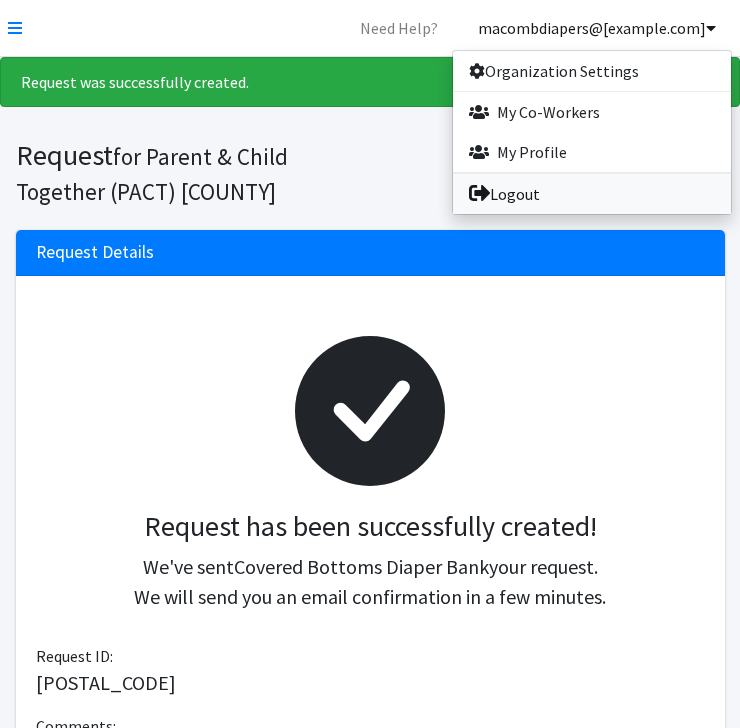 click on "Logout" at bounding box center [592, 194] 